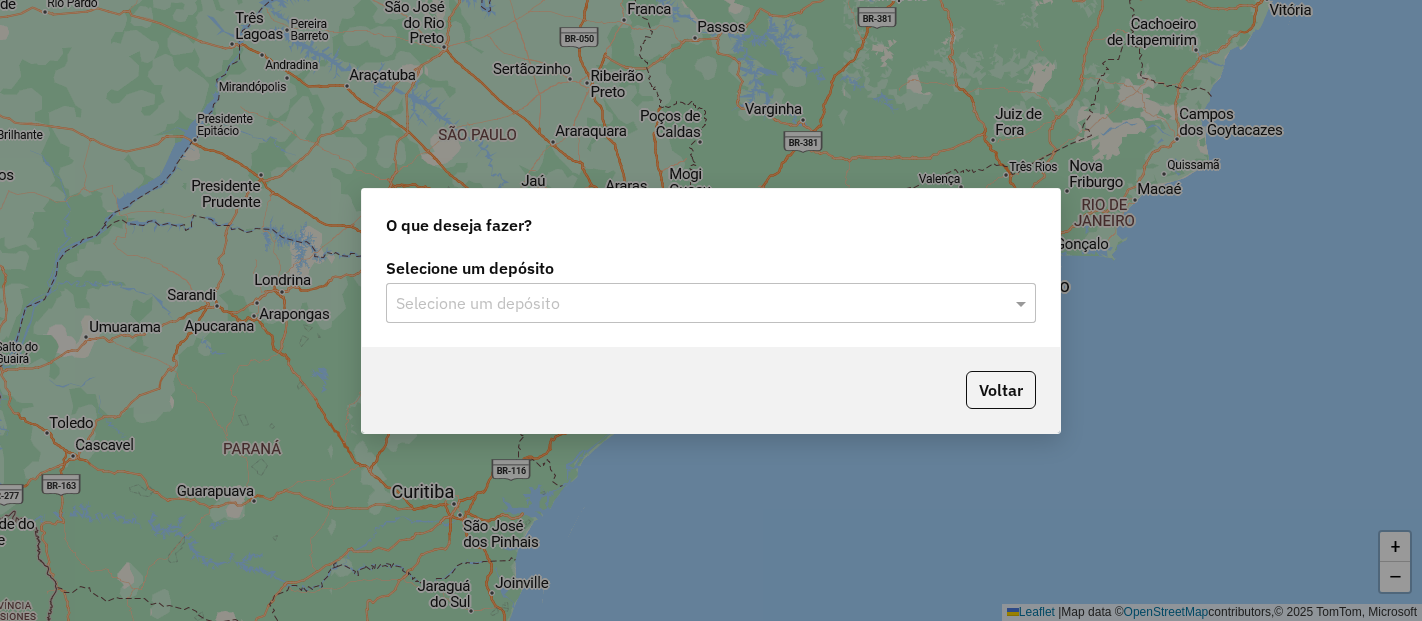 scroll, scrollTop: 0, scrollLeft: 0, axis: both 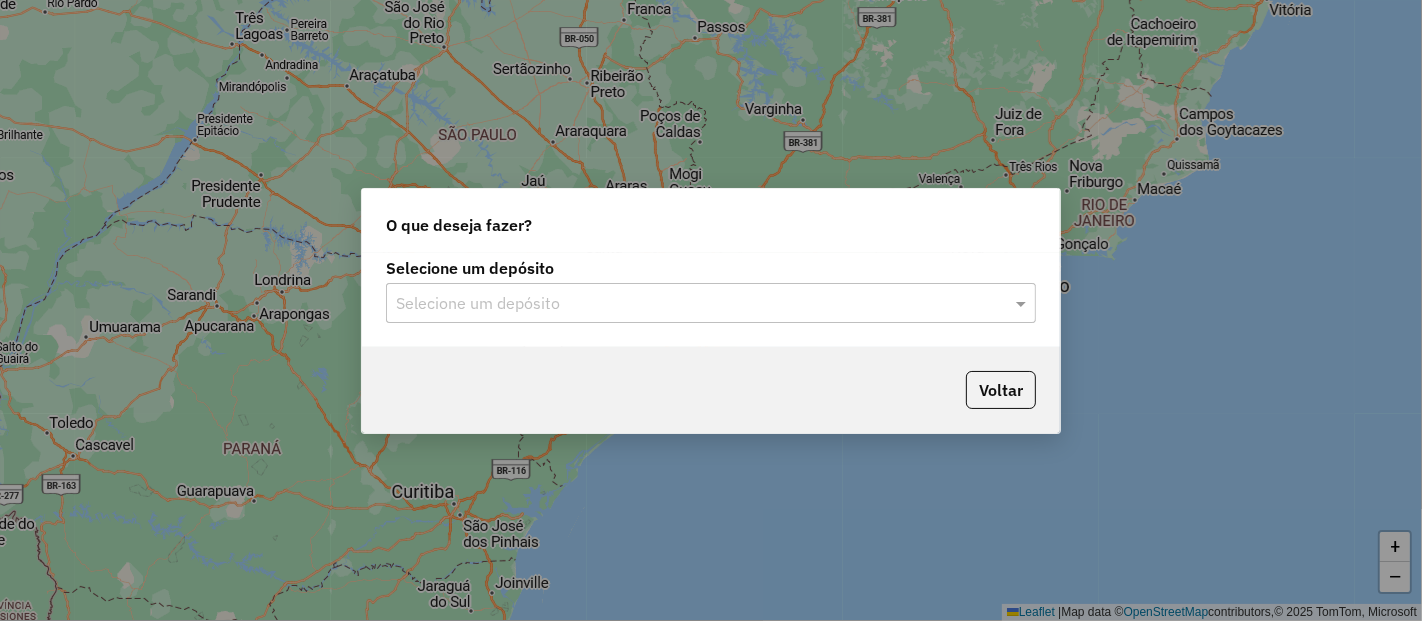click on "Selecione um depósito" at bounding box center [711, 303] 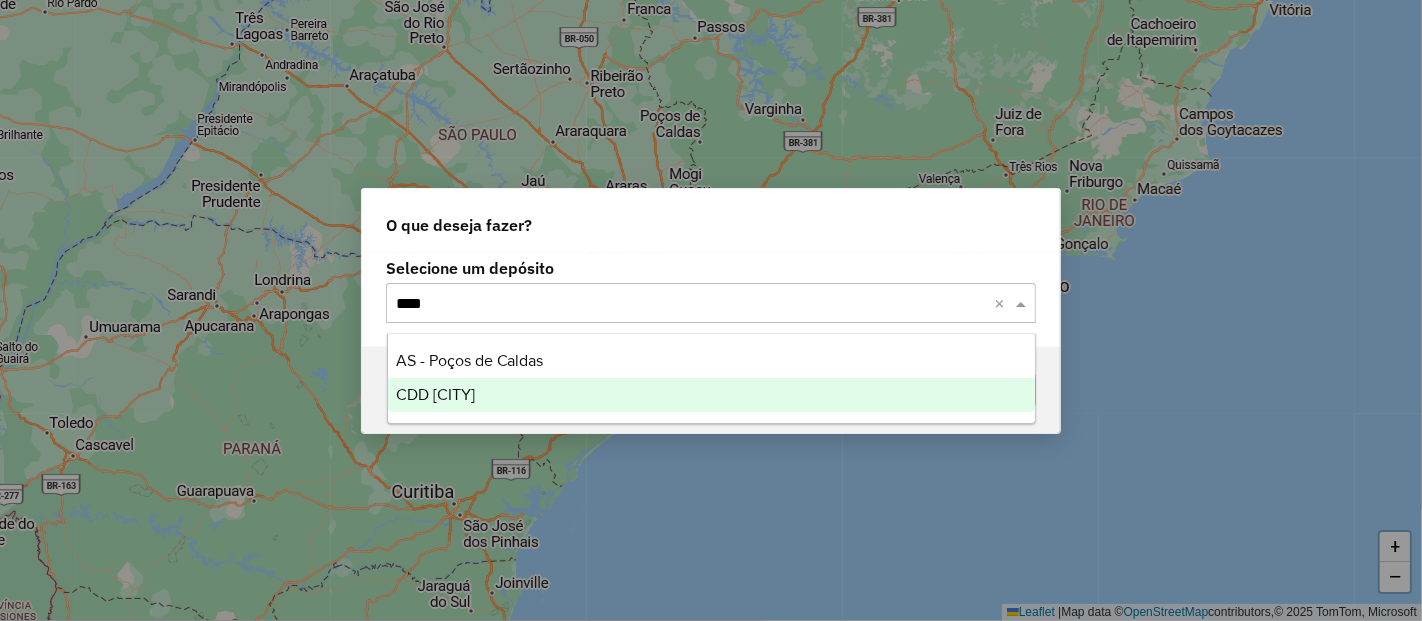 click on "CDD [CITY]" at bounding box center (435, 394) 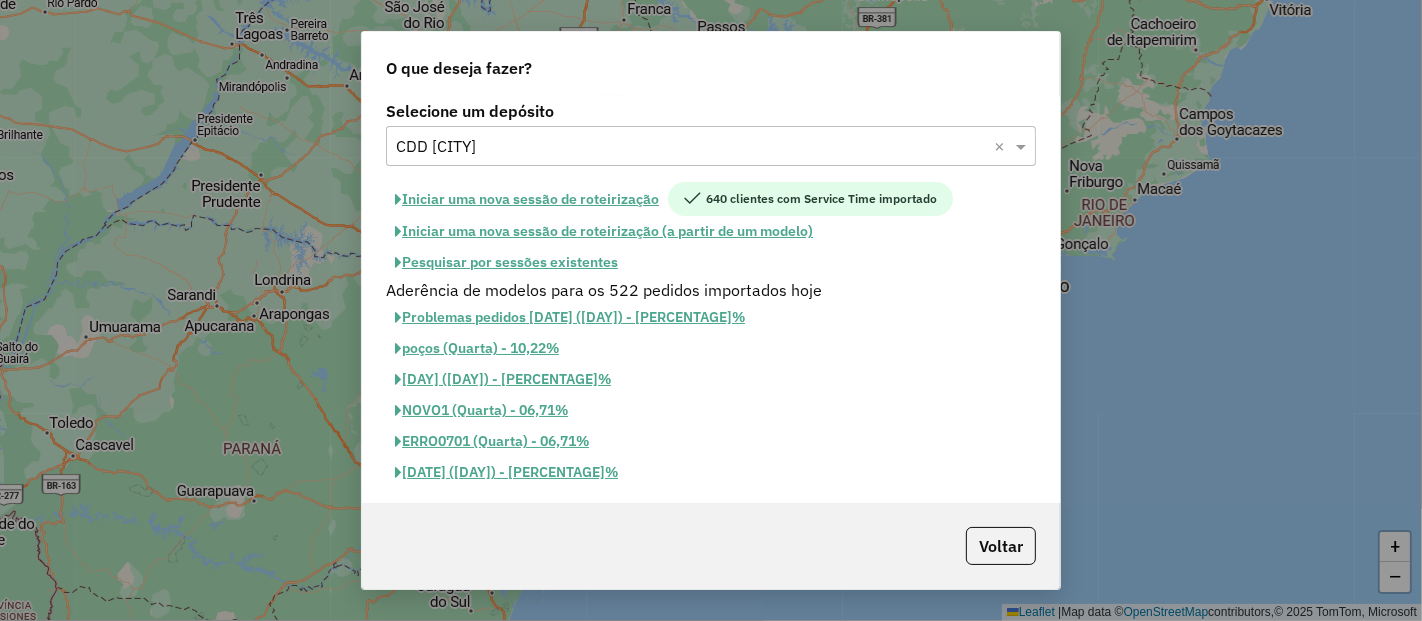 click on "Iniciar uma nova sessão de roteirização" at bounding box center [527, 199] 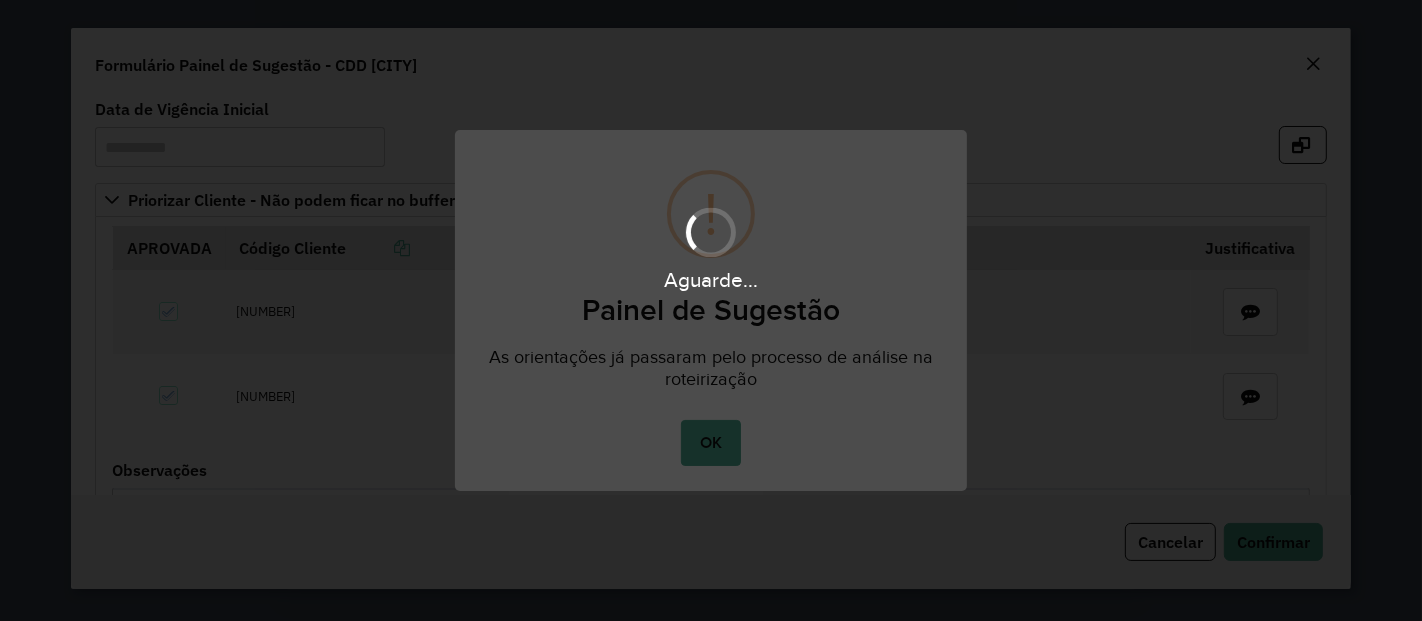 click on "Aguarde..." at bounding box center (711, 310) 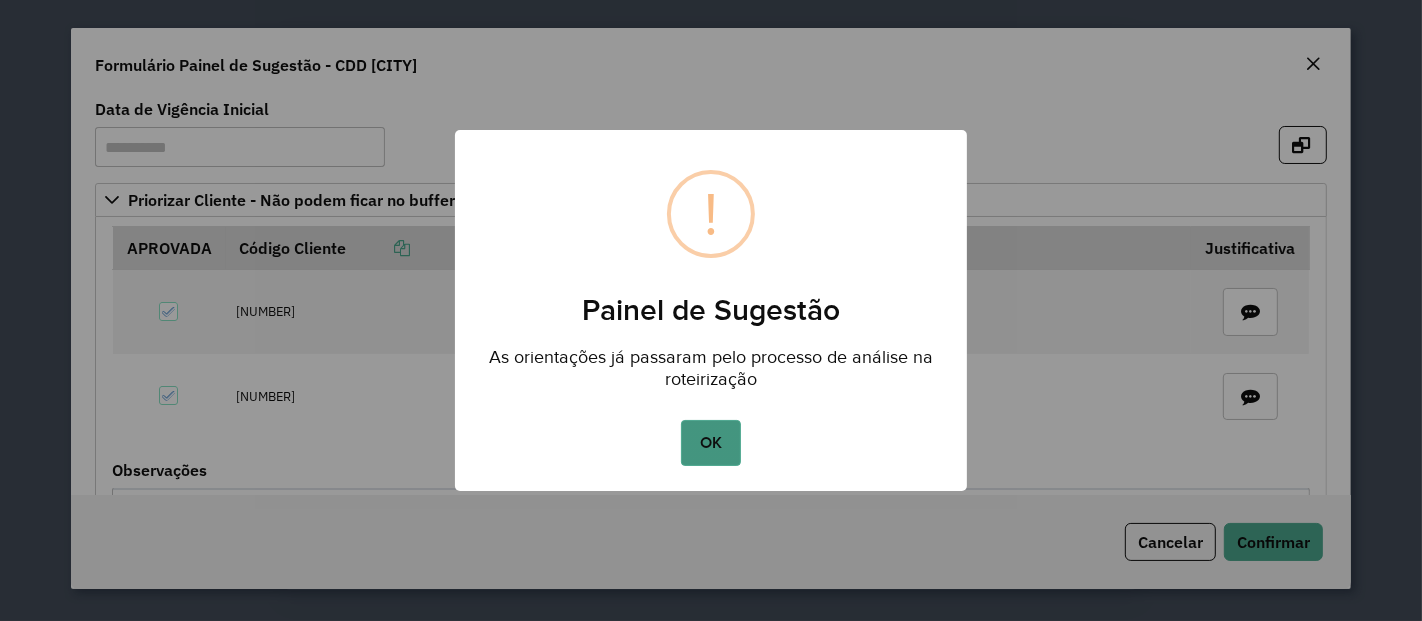 click on "OK" at bounding box center (710, 443) 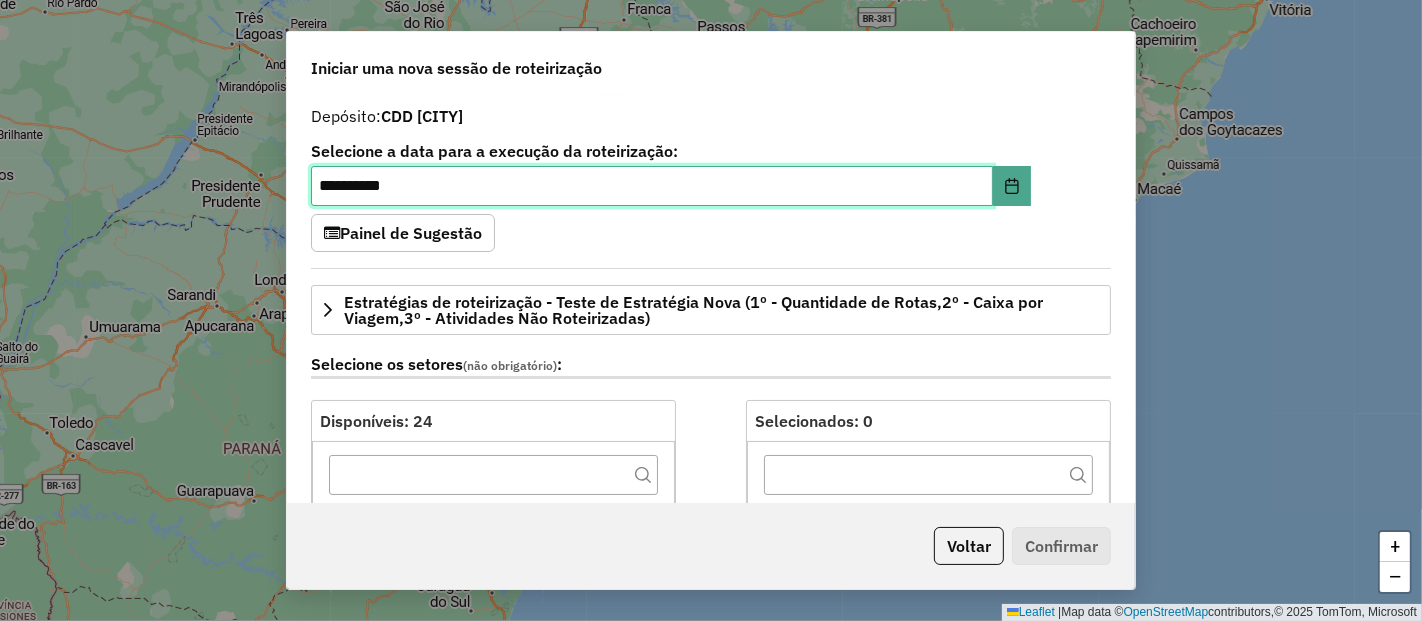 scroll, scrollTop: 666, scrollLeft: 0, axis: vertical 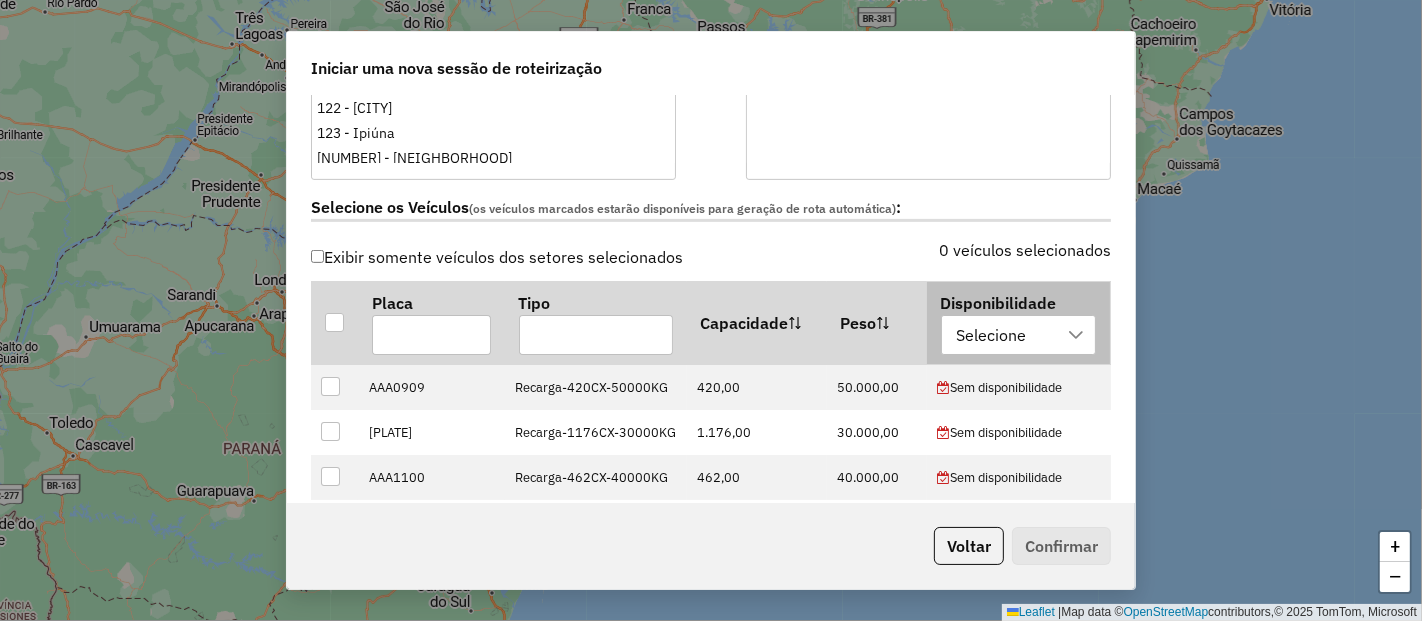 click on "Selecione" at bounding box center (992, 335) 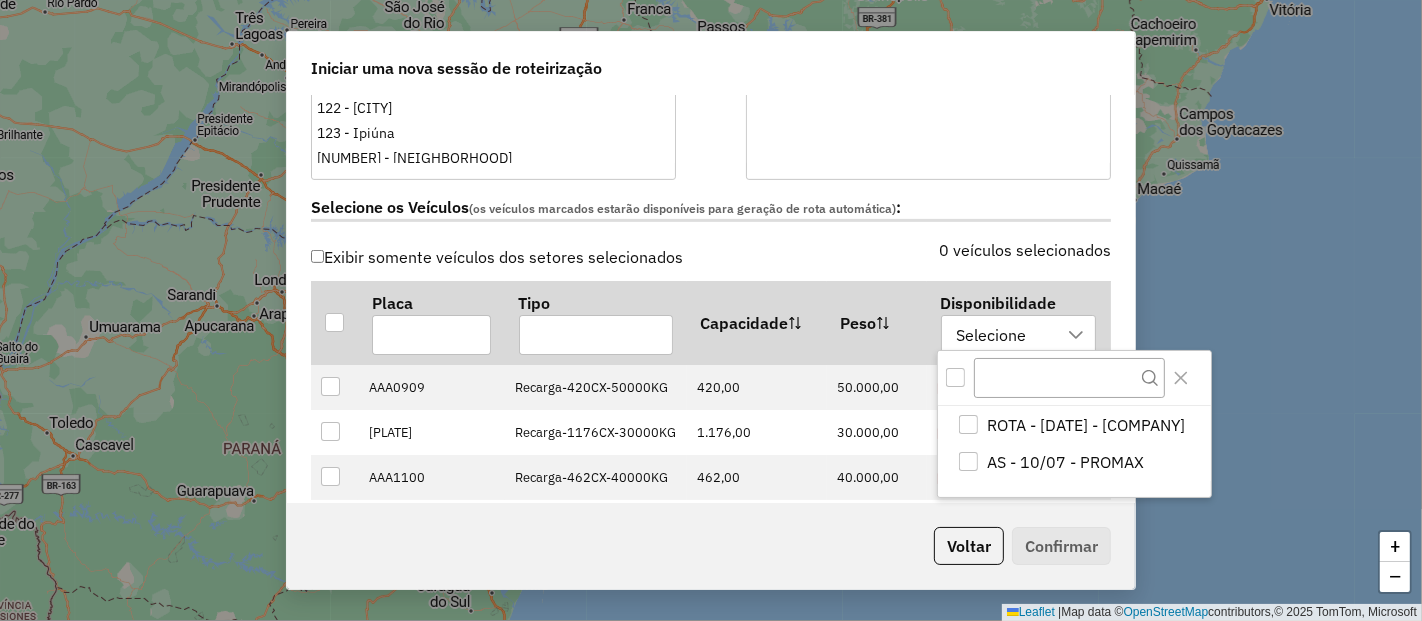 click at bounding box center [955, 377] 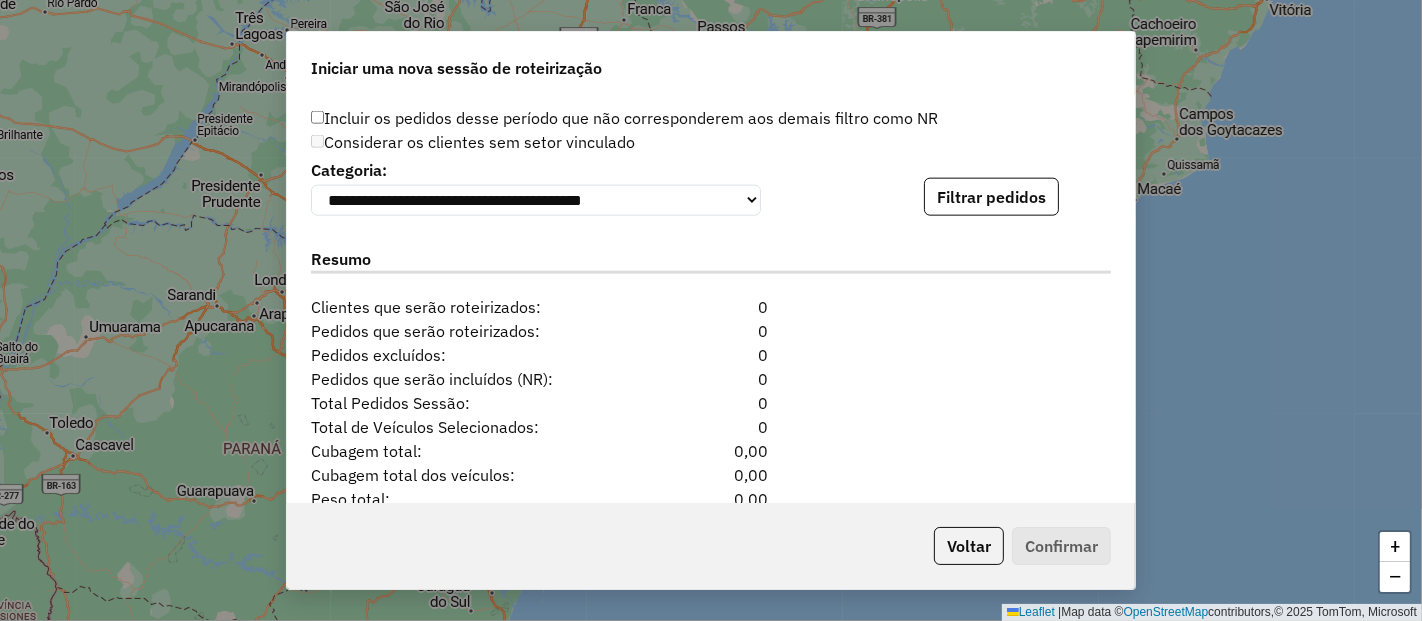 scroll, scrollTop: 1955, scrollLeft: 0, axis: vertical 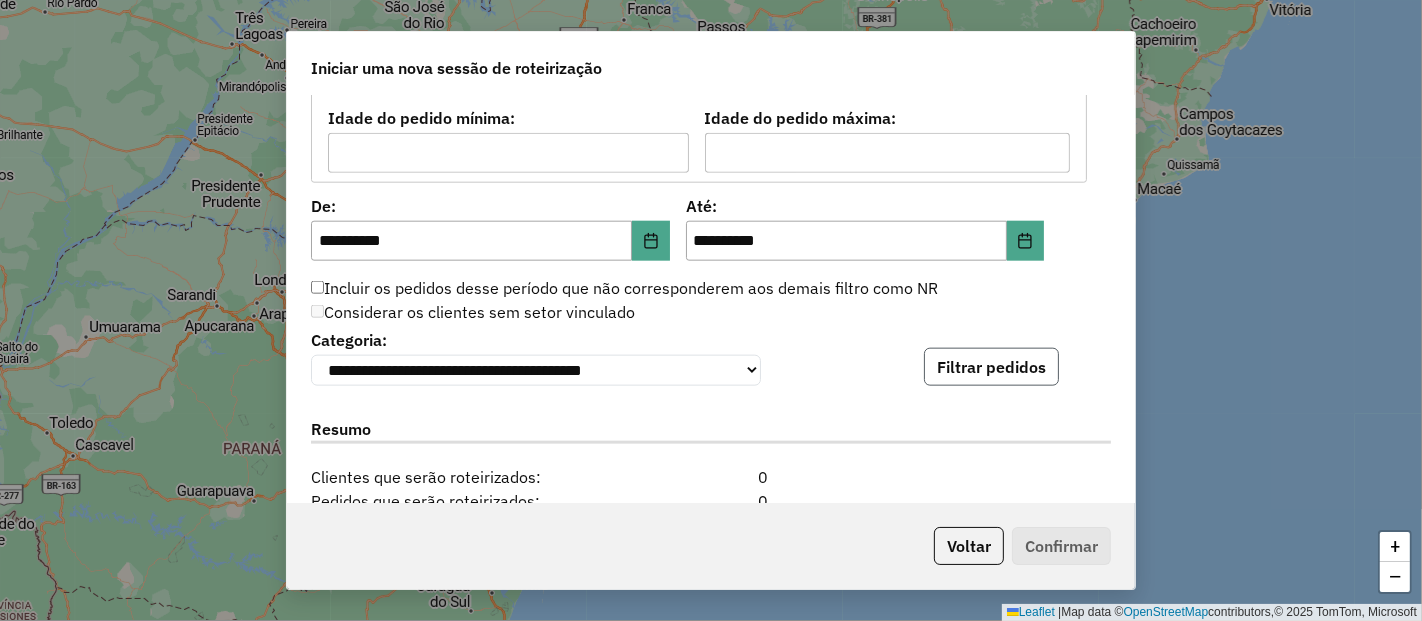 click on "Filtrar pedidos" at bounding box center [991, 367] 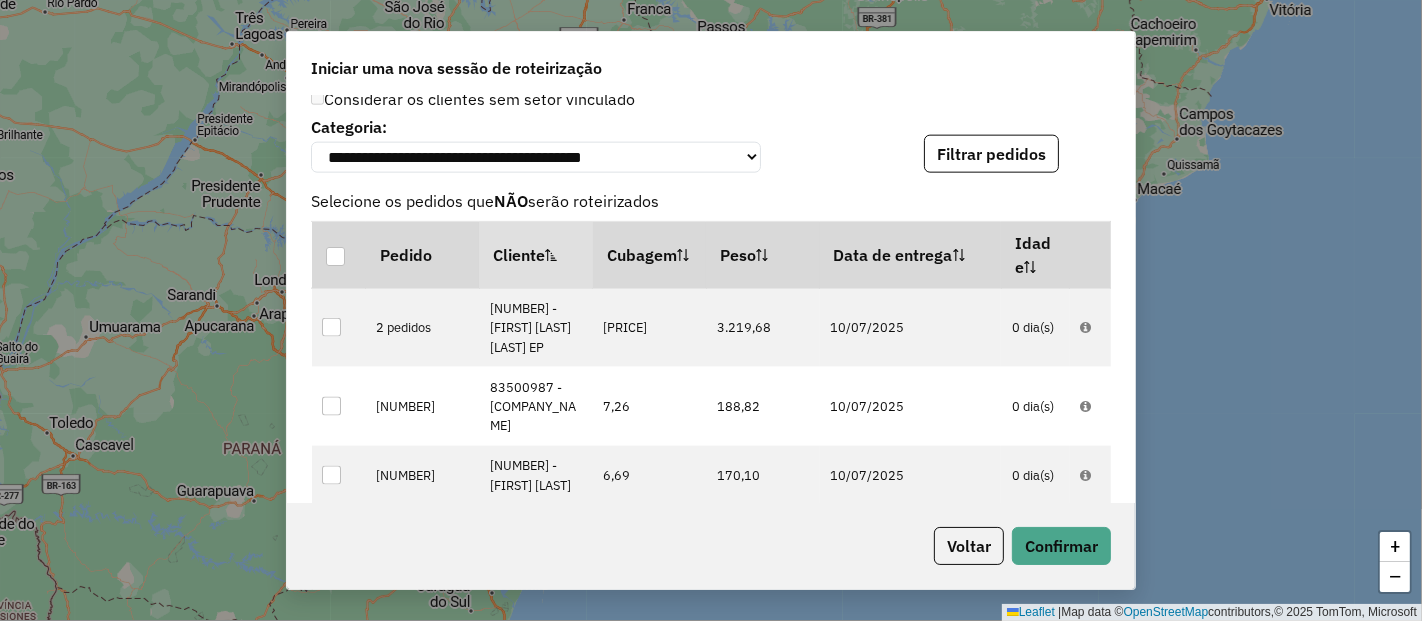 scroll, scrollTop: 2511, scrollLeft: 0, axis: vertical 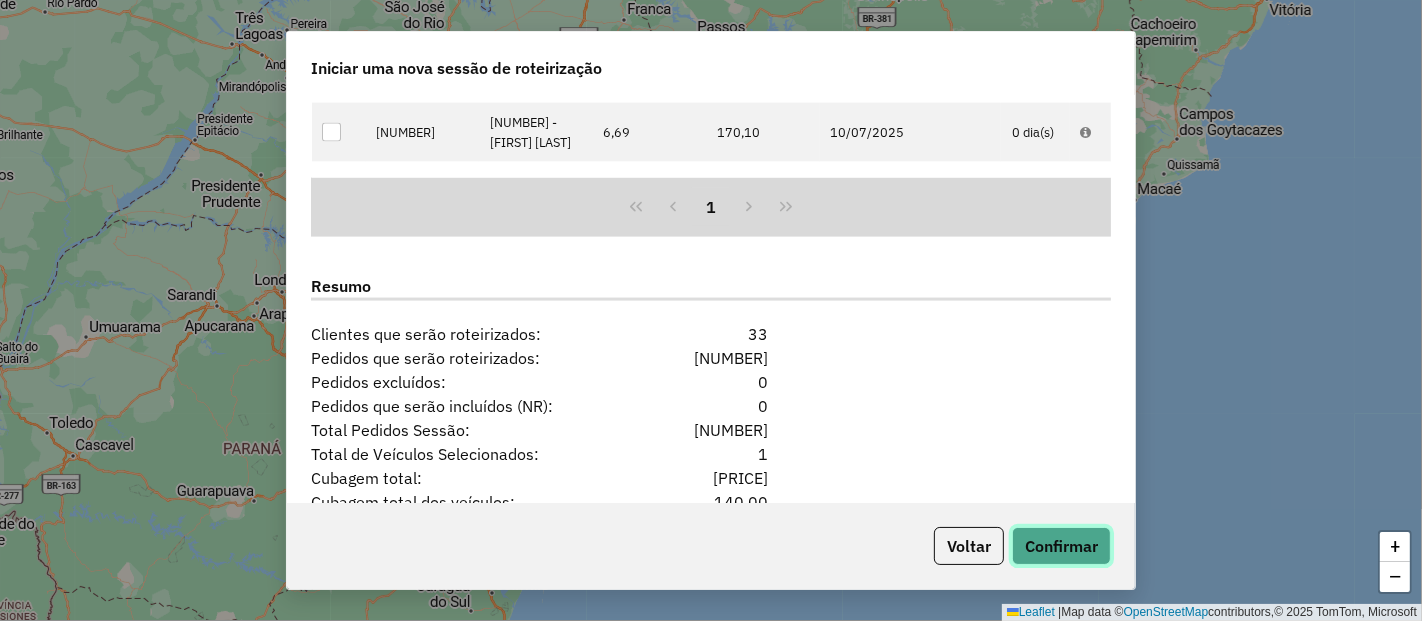 click on "Confirmar" at bounding box center (1061, 546) 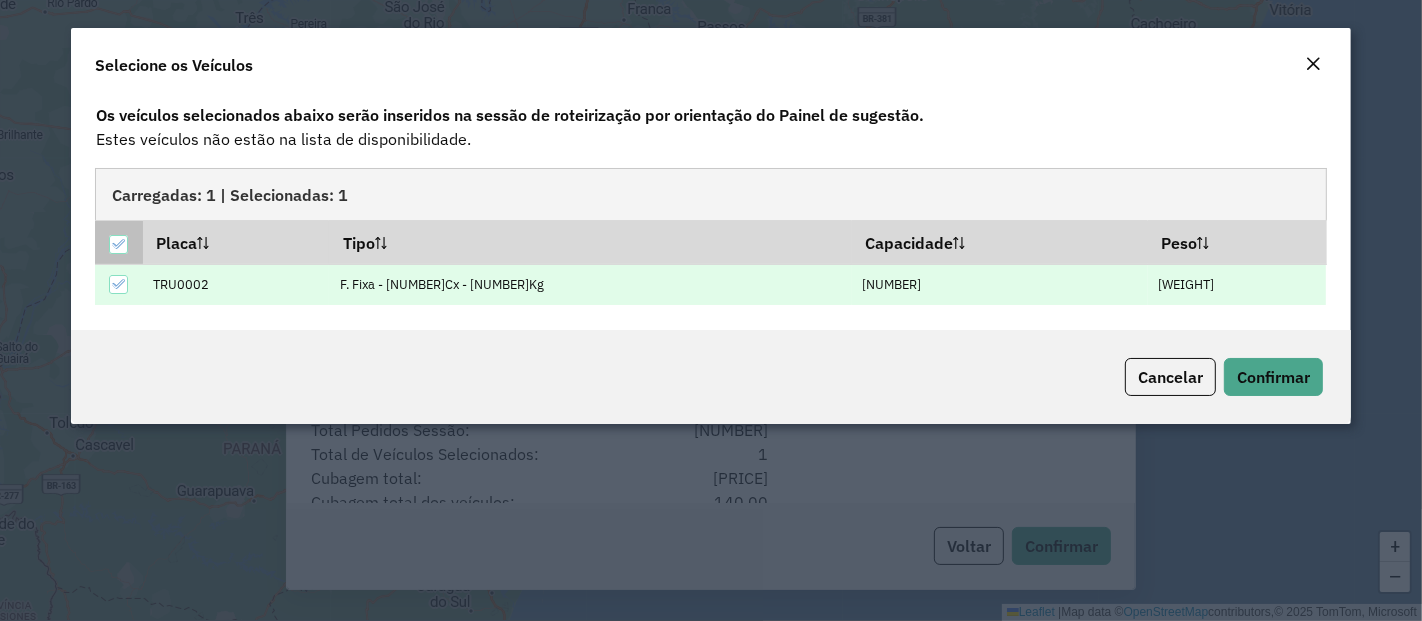 click at bounding box center [118, 244] 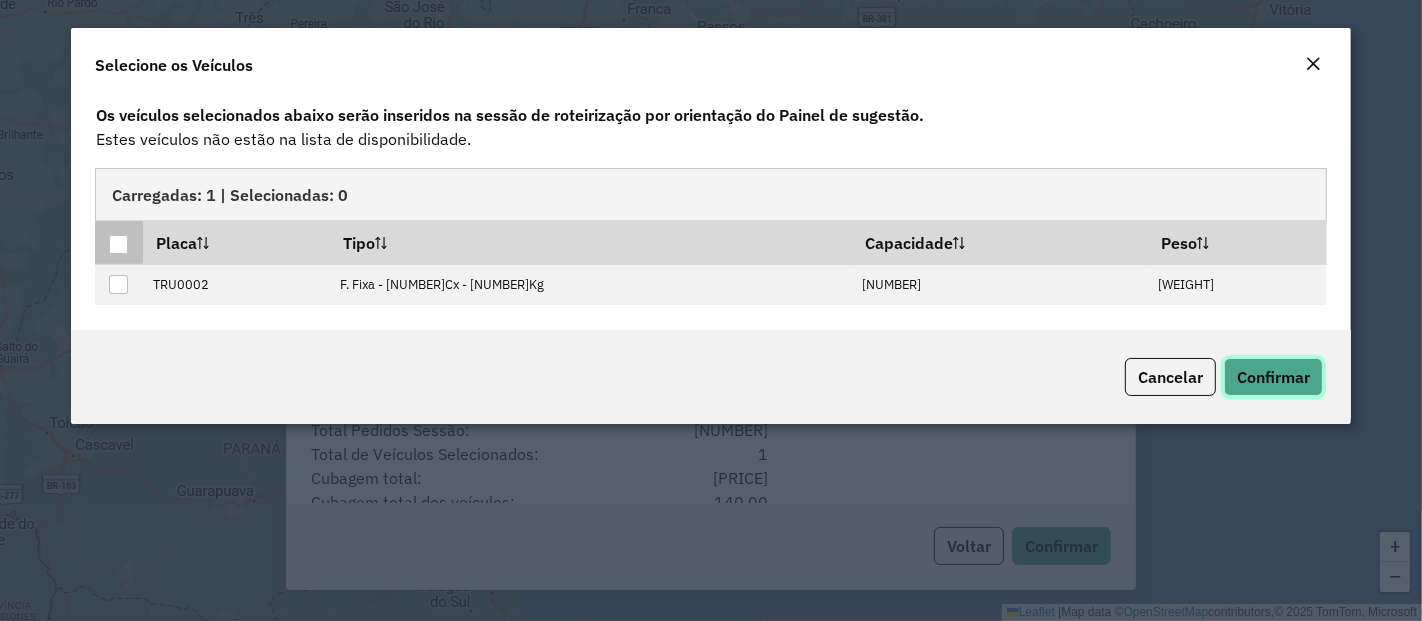 click on "Confirmar" at bounding box center (1273, 377) 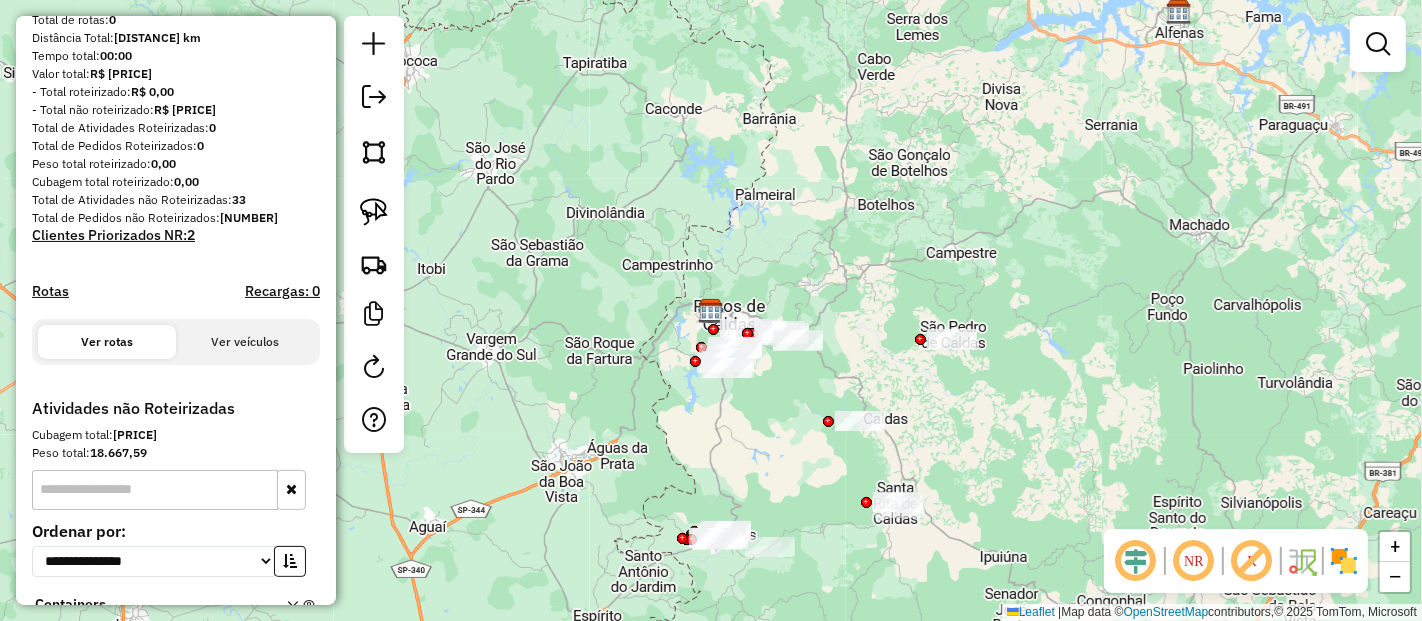 scroll, scrollTop: 414, scrollLeft: 0, axis: vertical 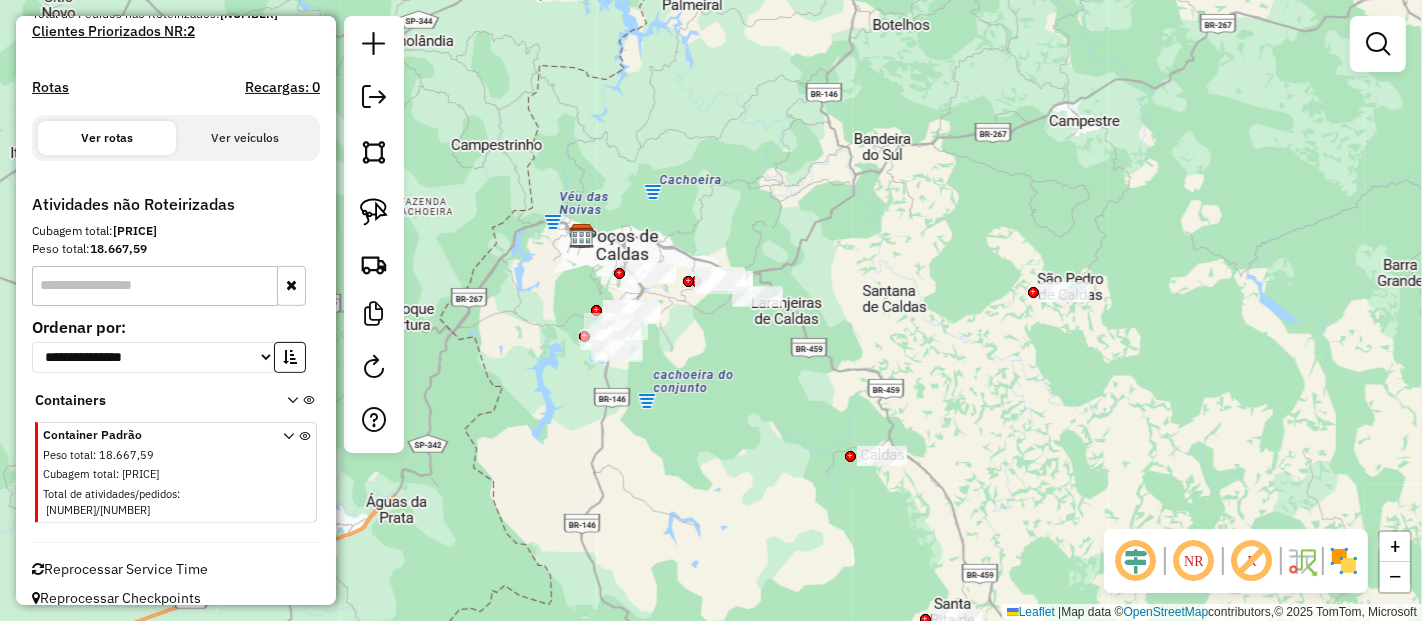 click at bounding box center [1136, 561] 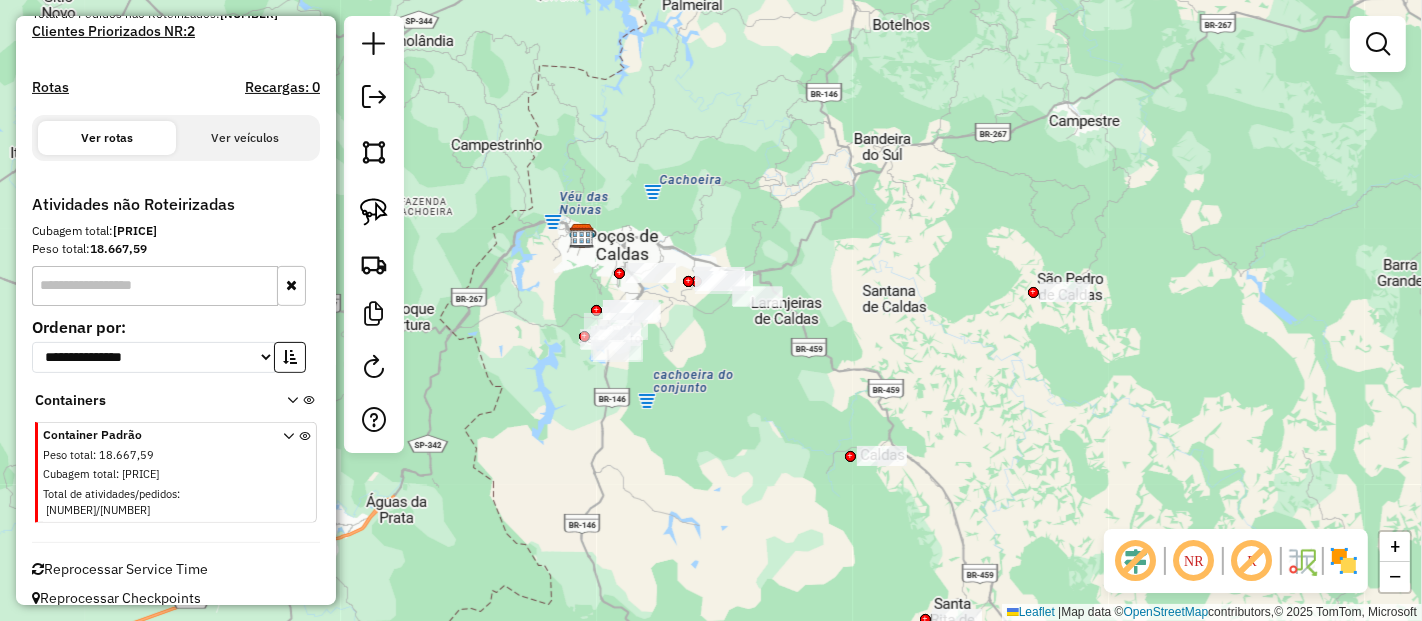 click at bounding box center [1136, 561] 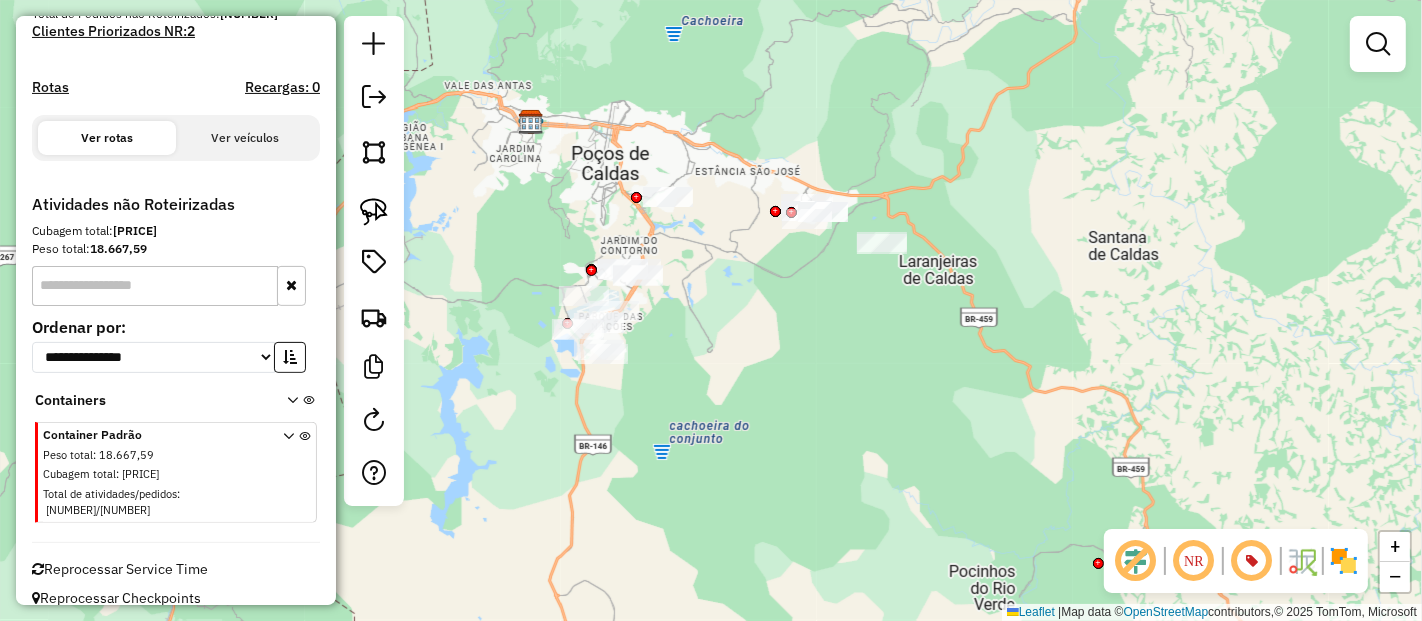click at bounding box center [1302, 561] 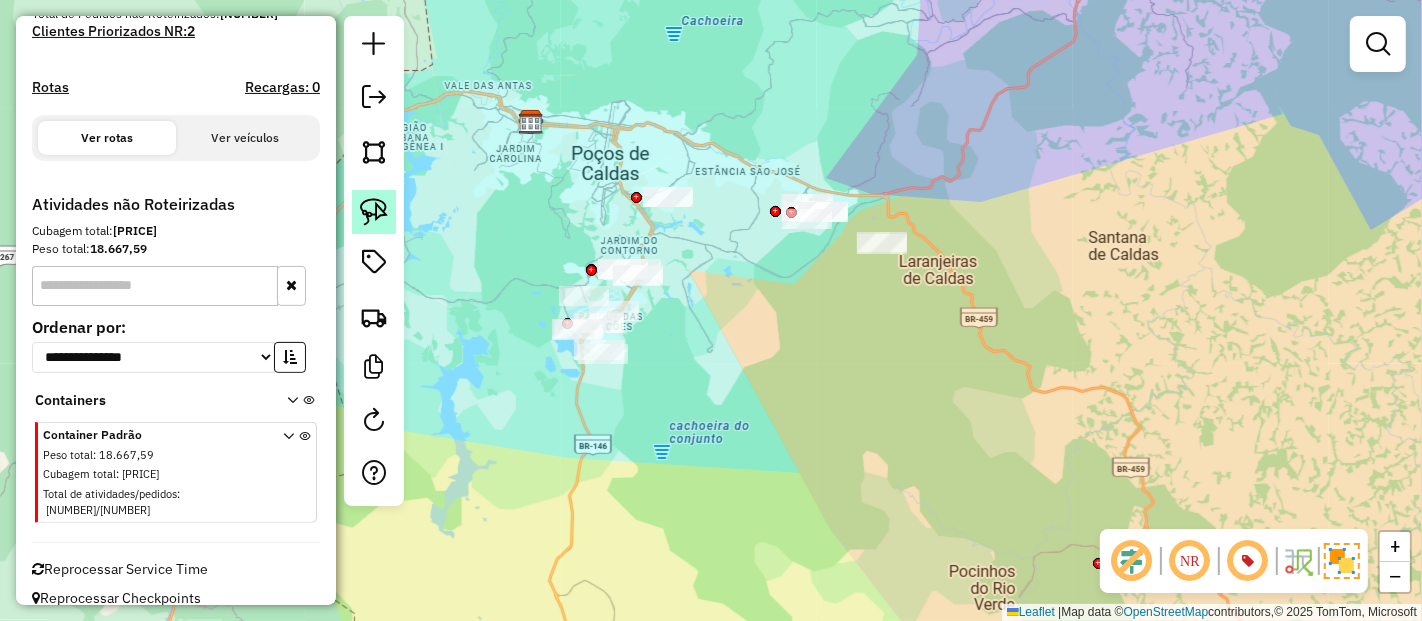 click at bounding box center [374, 212] 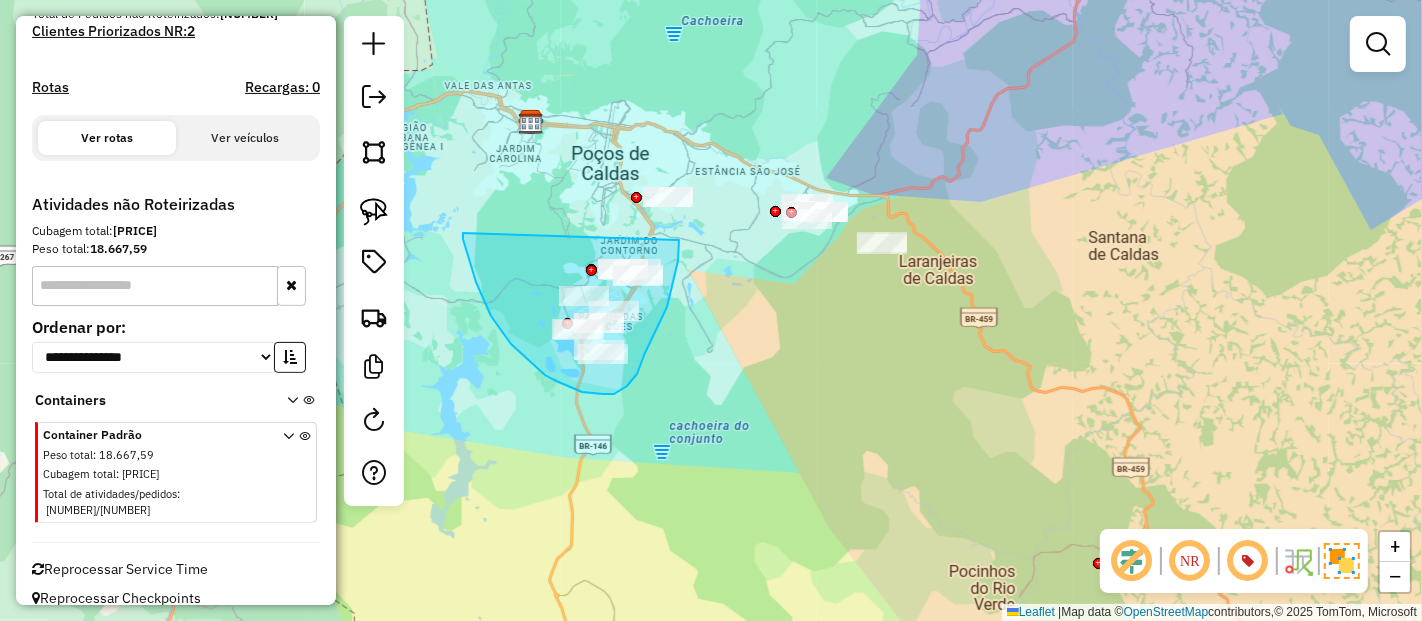 drag, startPoint x: 491, startPoint y: 316, endPoint x: 679, endPoint y: 240, distance: 202.78067 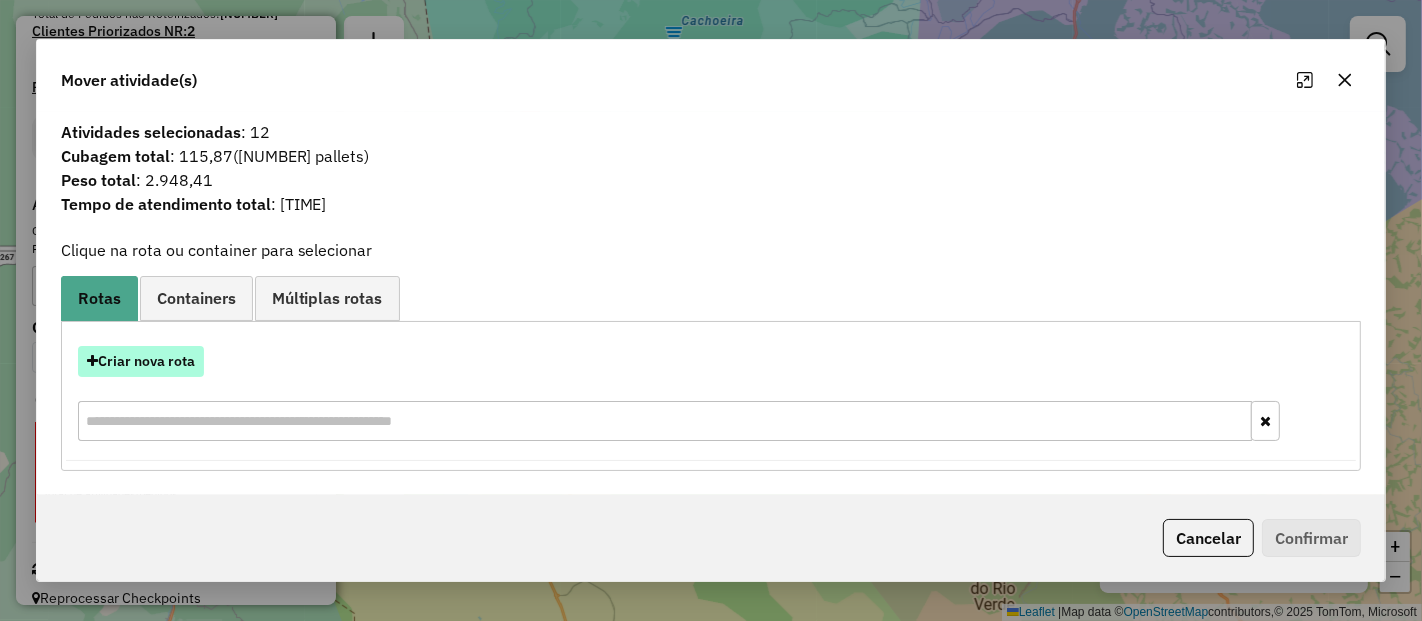 click on "Criar nova rota" at bounding box center [141, 361] 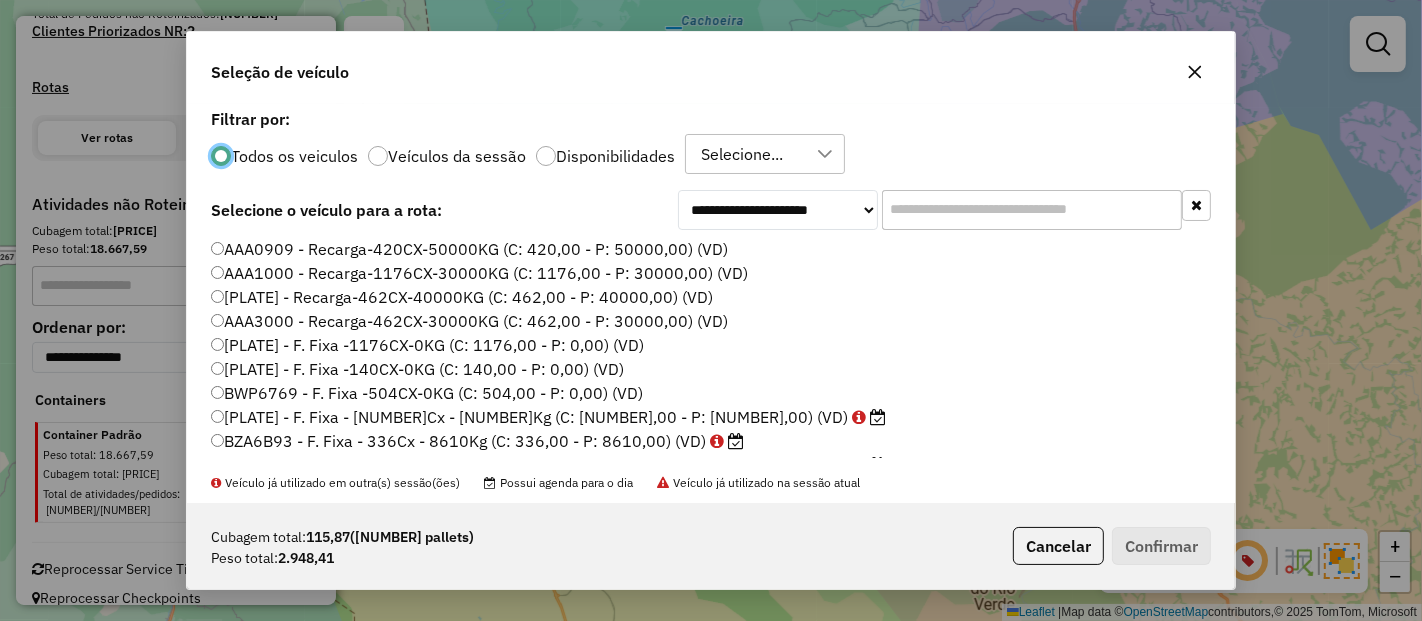 scroll, scrollTop: 11, scrollLeft: 5, axis: both 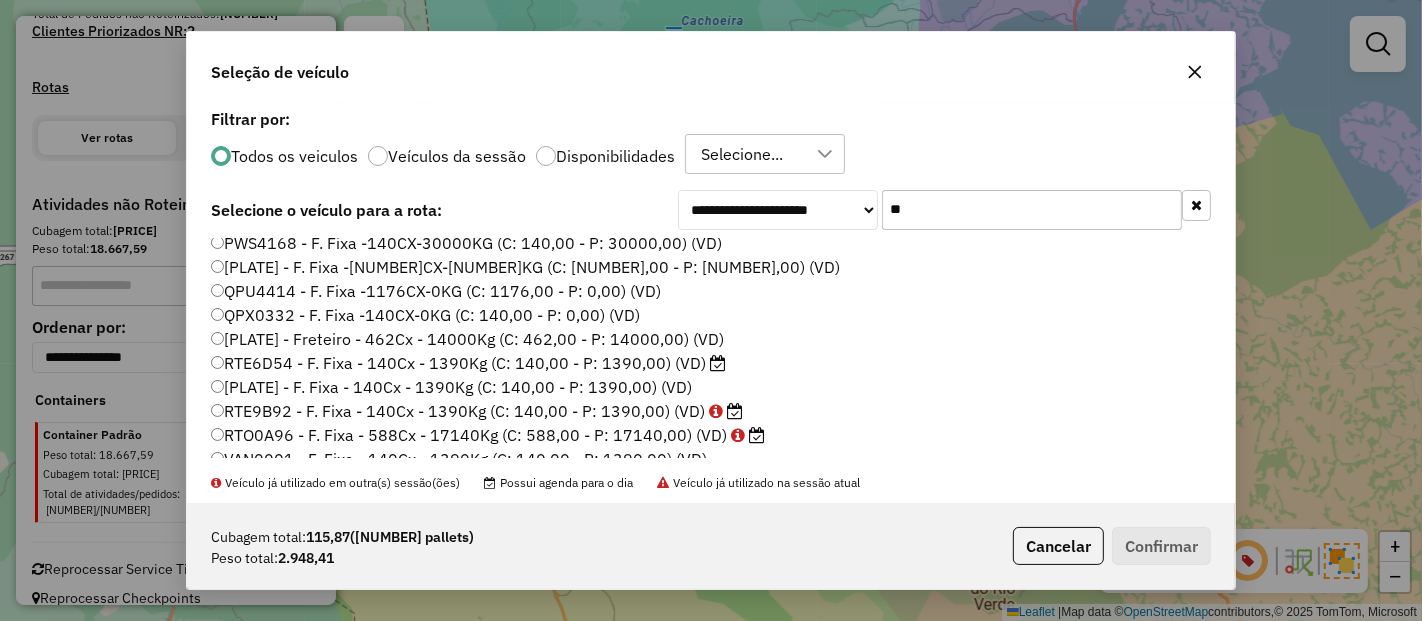 type on "**" 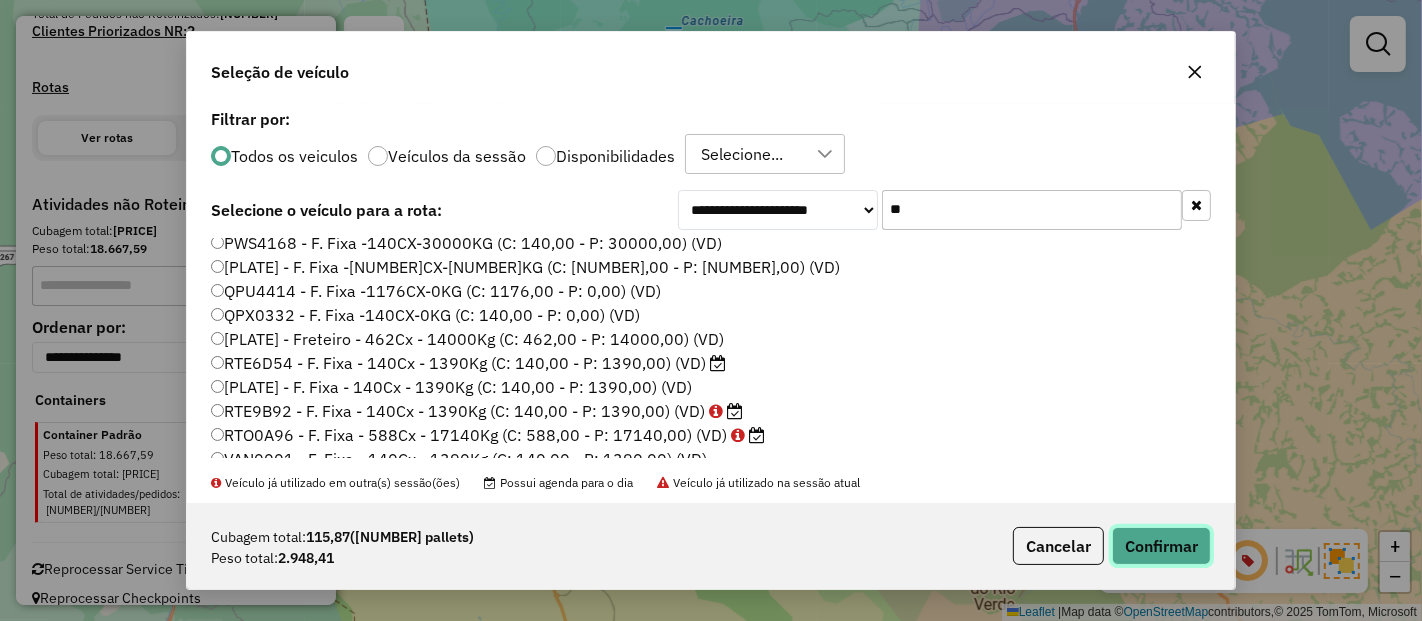 click on "Confirmar" at bounding box center (1161, 546) 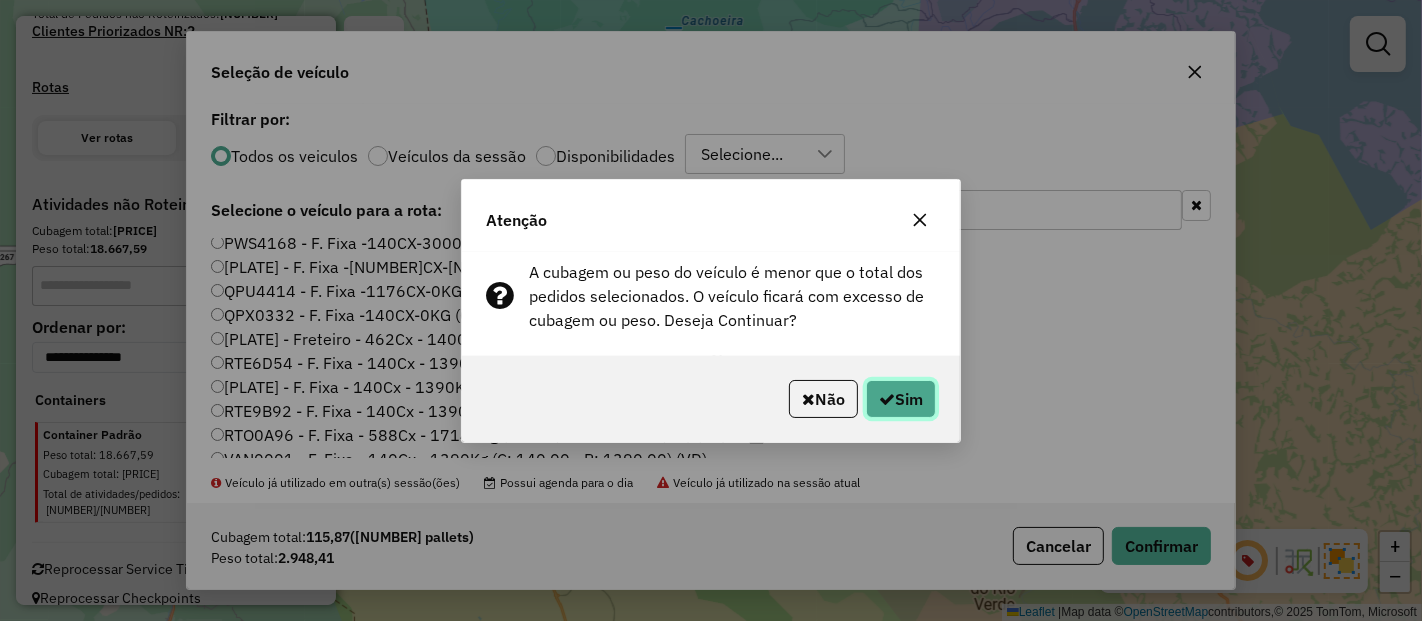 click on "Sim" at bounding box center (901, 399) 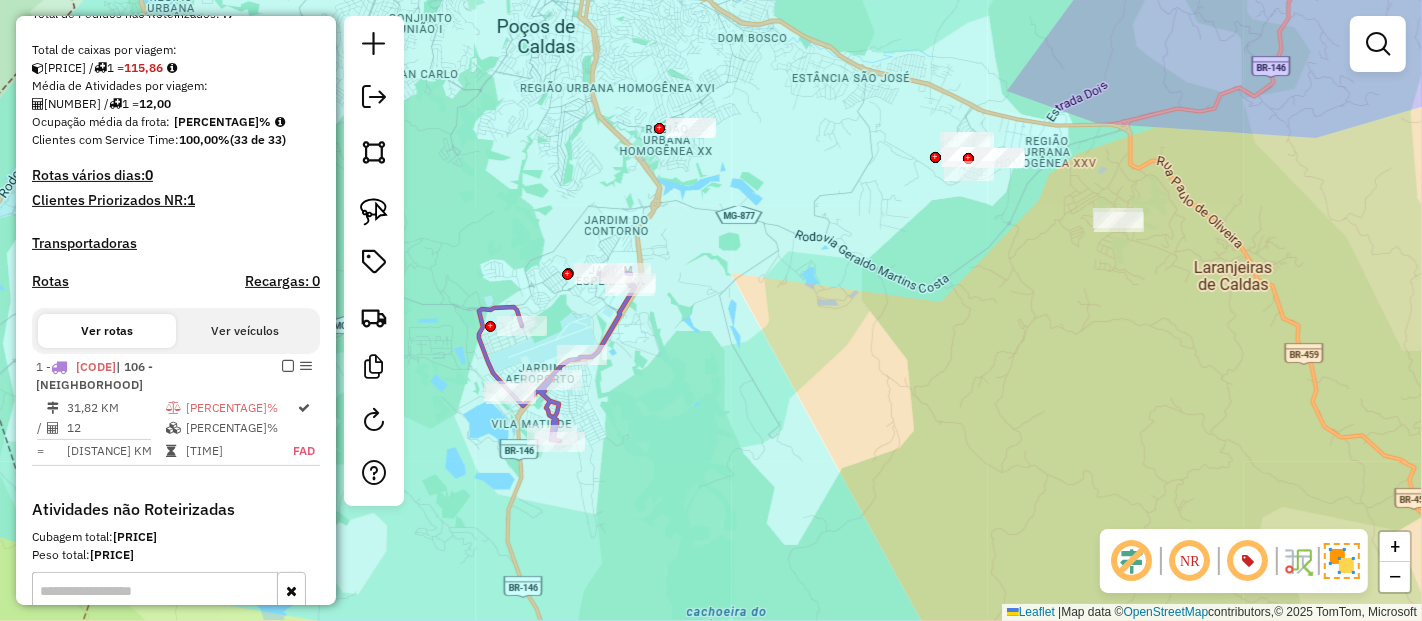 click at bounding box center (557, 356) 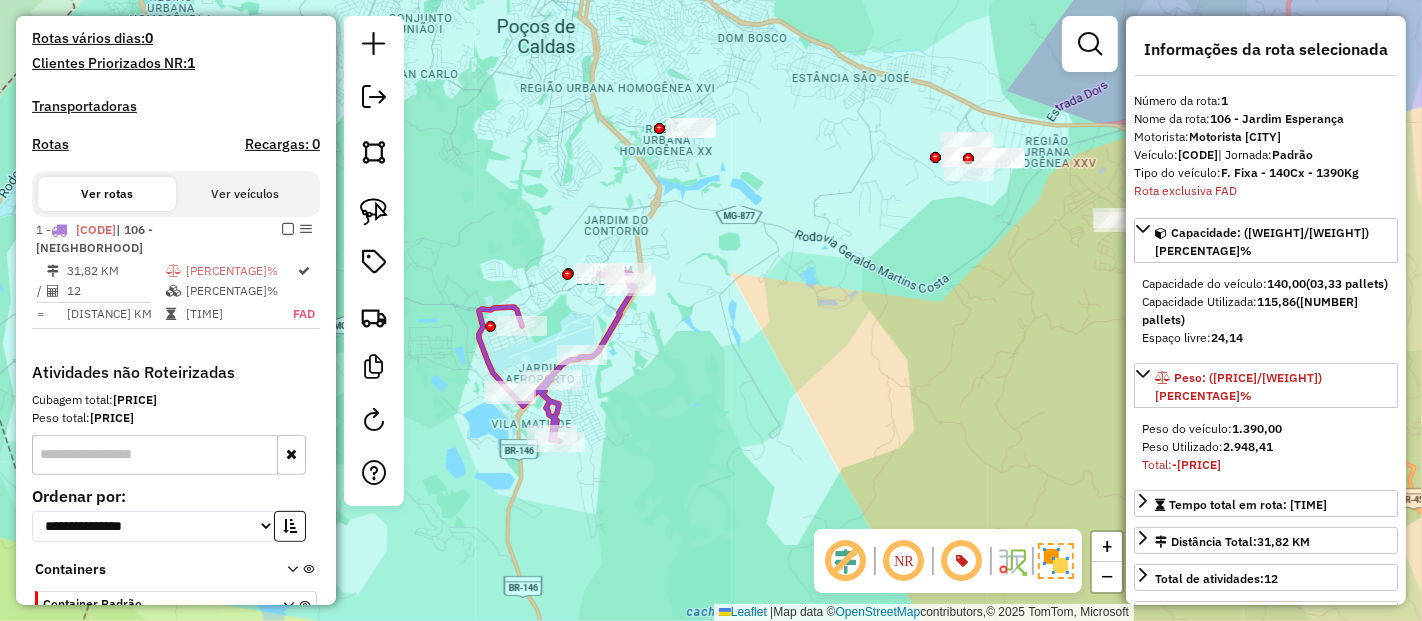 scroll, scrollTop: 720, scrollLeft: 0, axis: vertical 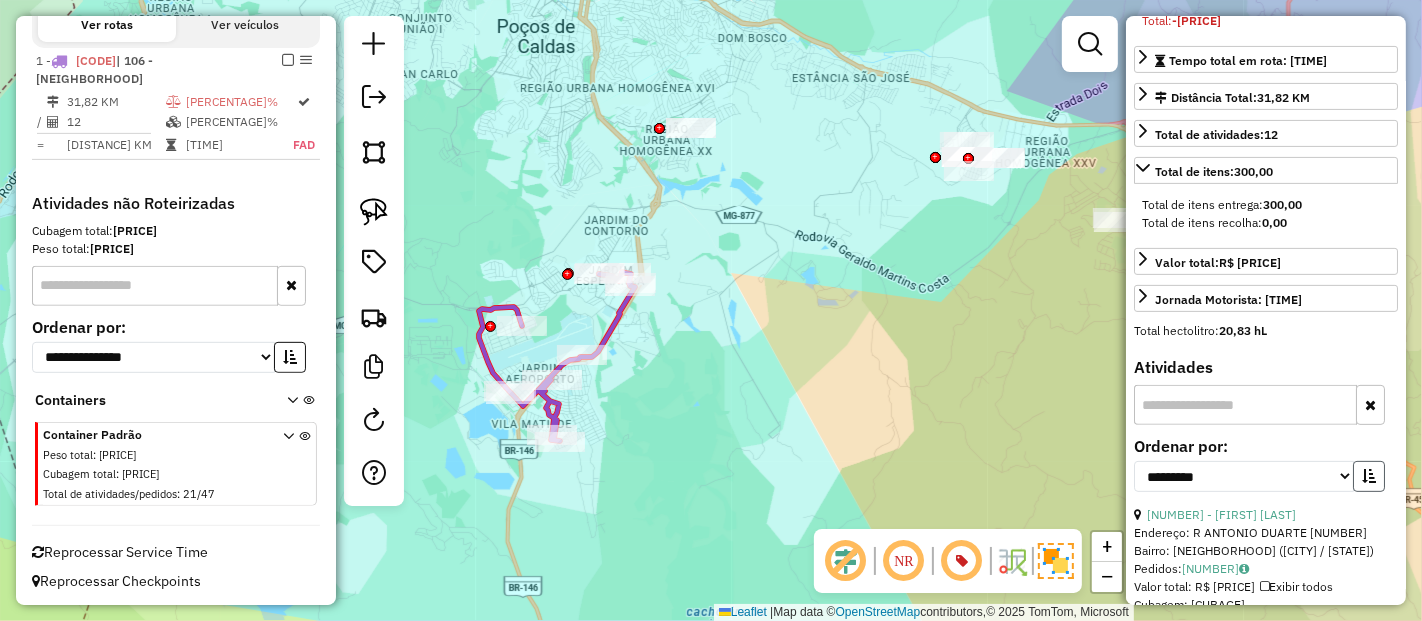 click at bounding box center (1369, 476) 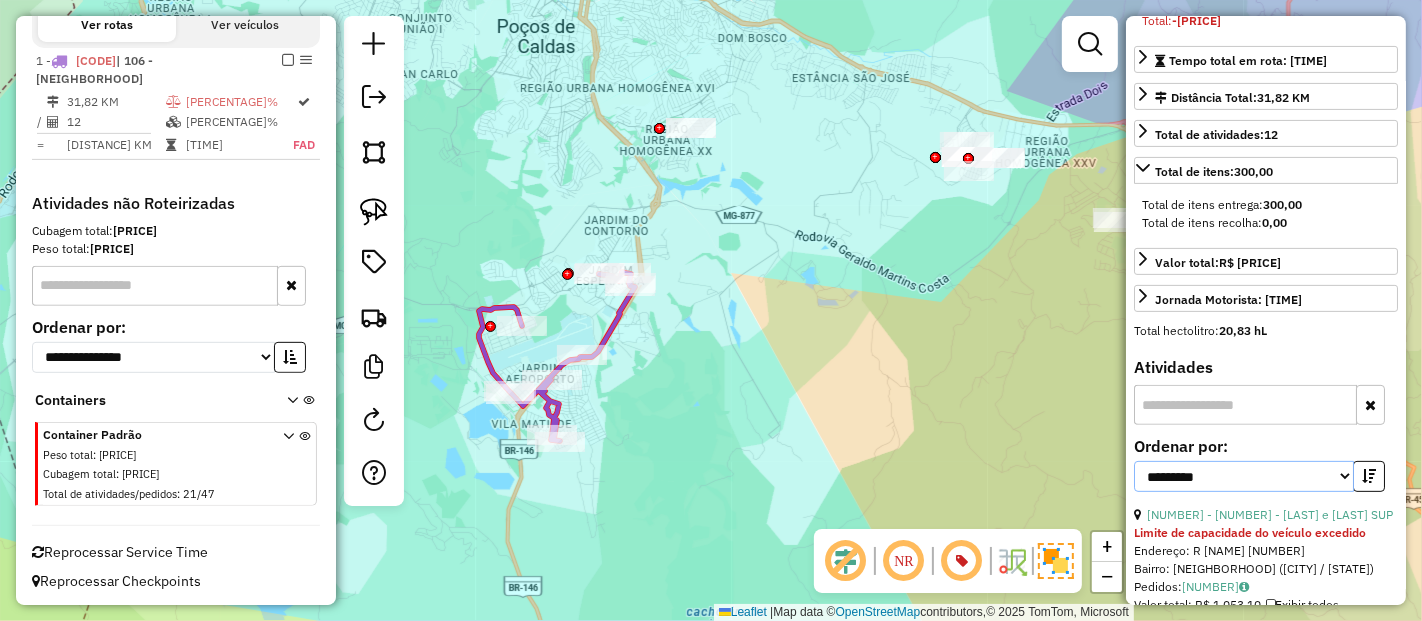 click on "**********" at bounding box center [1244, 476] 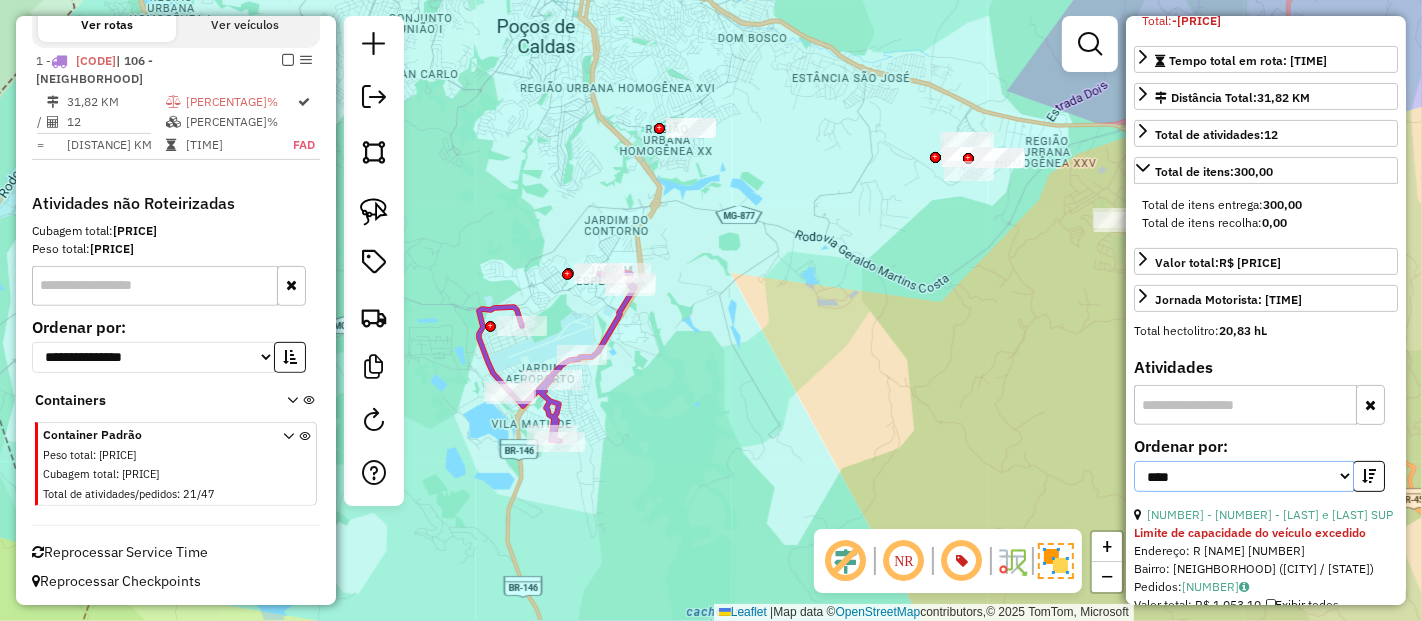 click on "**********" at bounding box center (1244, 476) 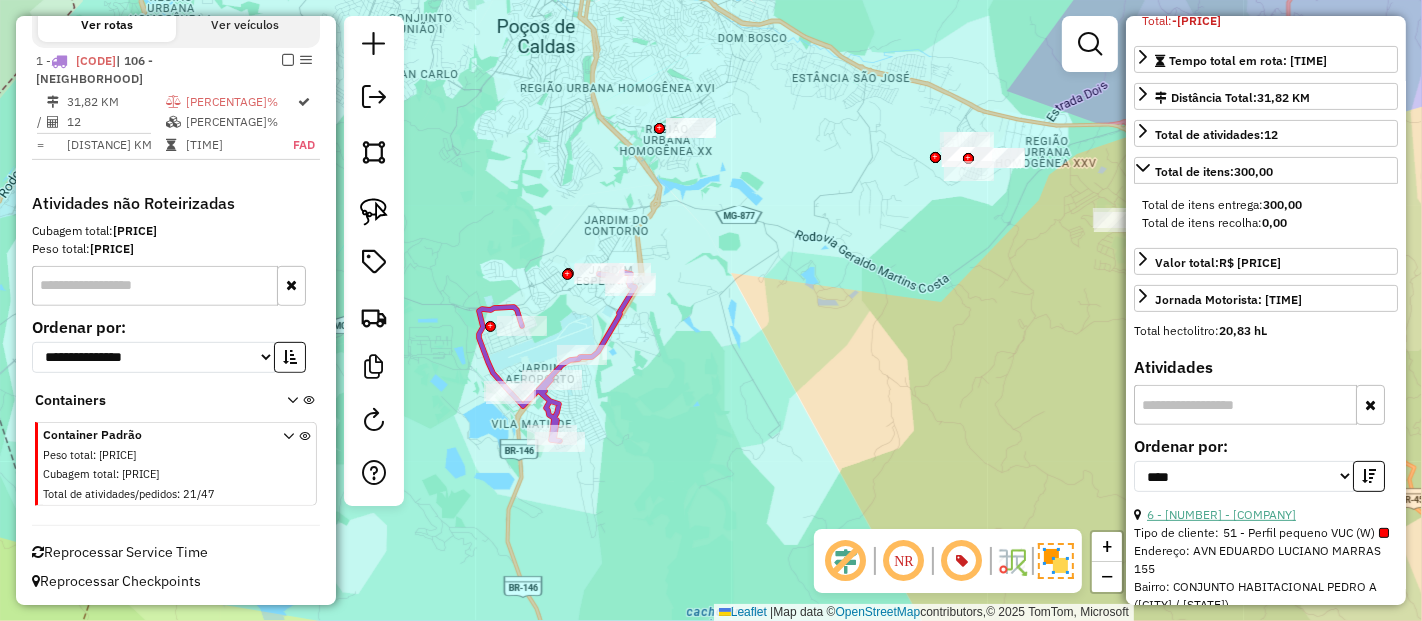 click on "6 - [NUMBER] - [COMPANY]" at bounding box center (1221, 514) 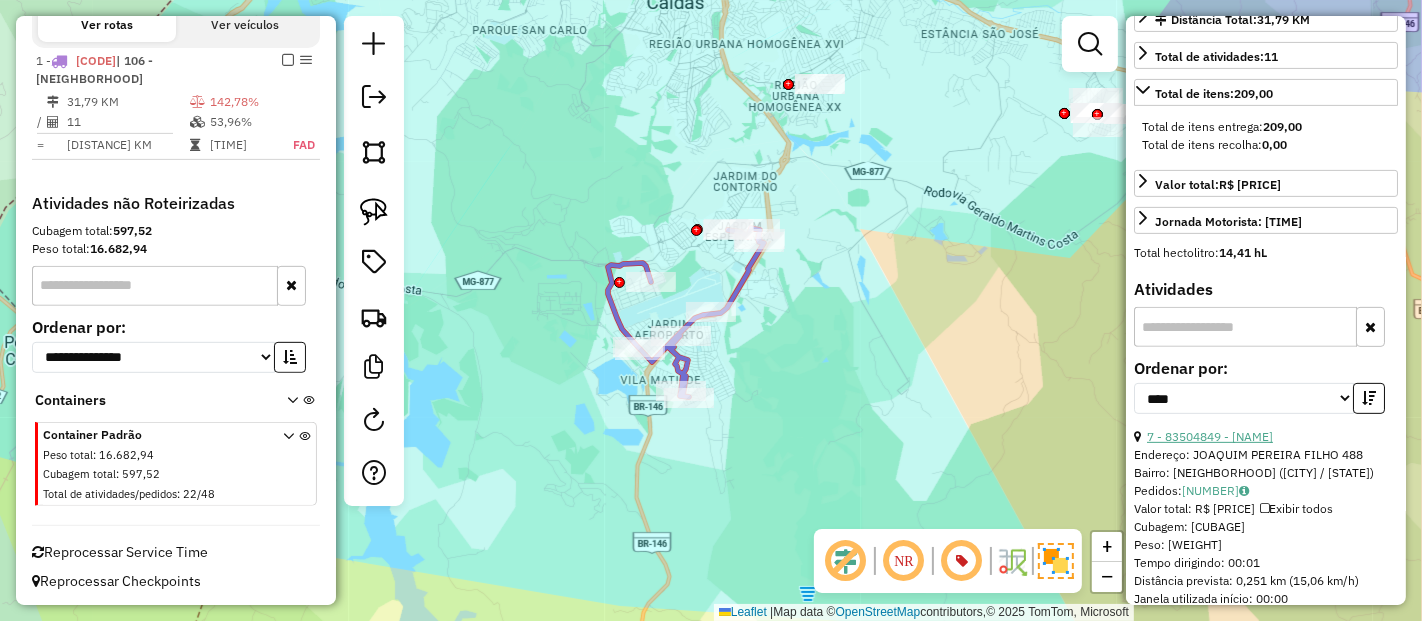scroll, scrollTop: 555, scrollLeft: 0, axis: vertical 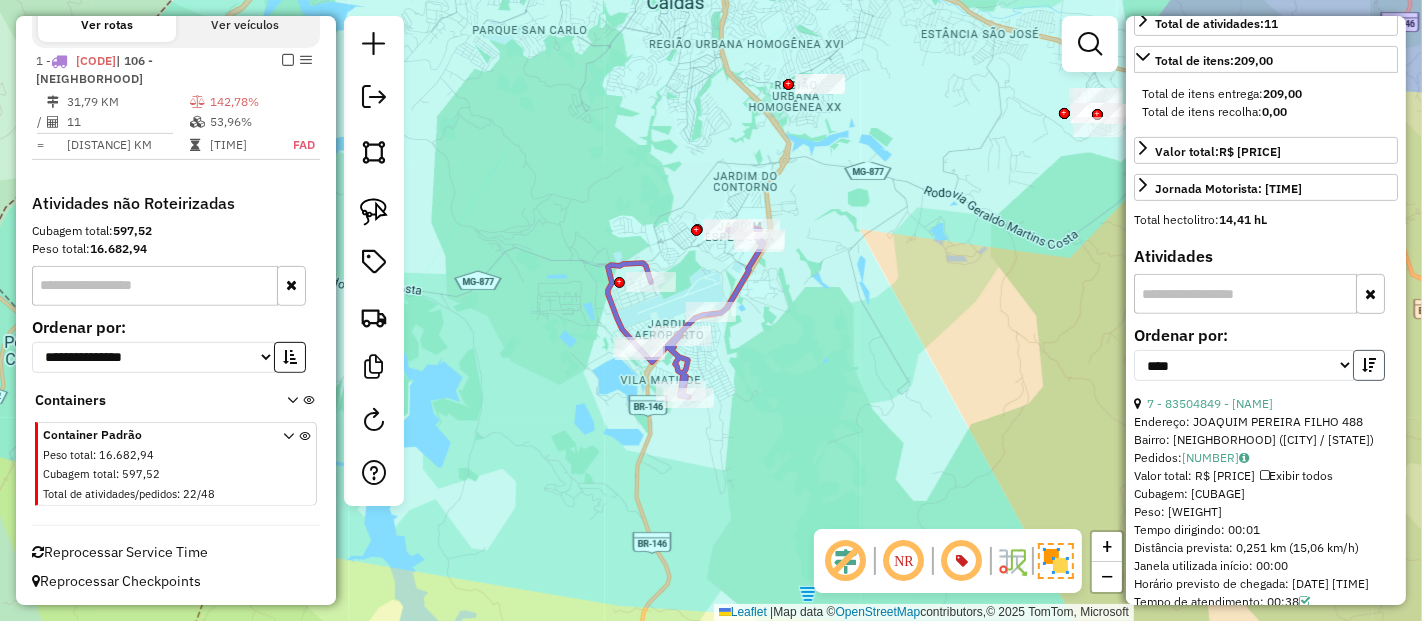 click at bounding box center [1369, 365] 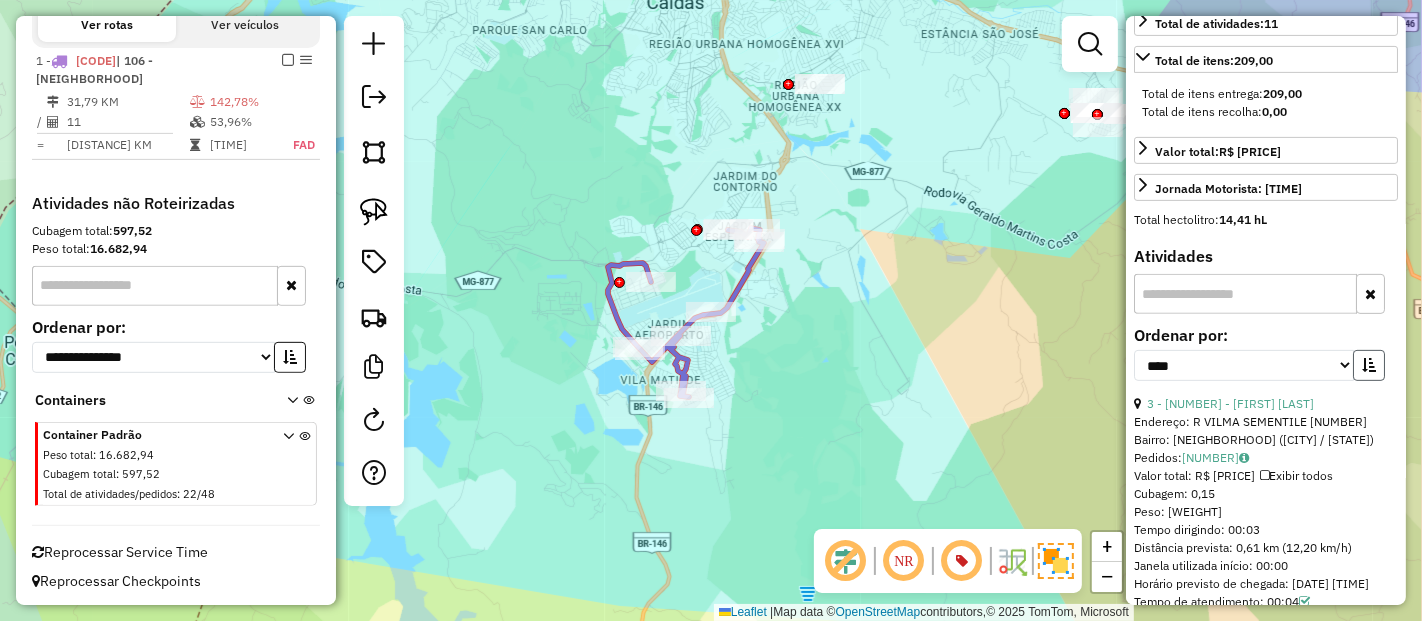click at bounding box center (1369, 365) 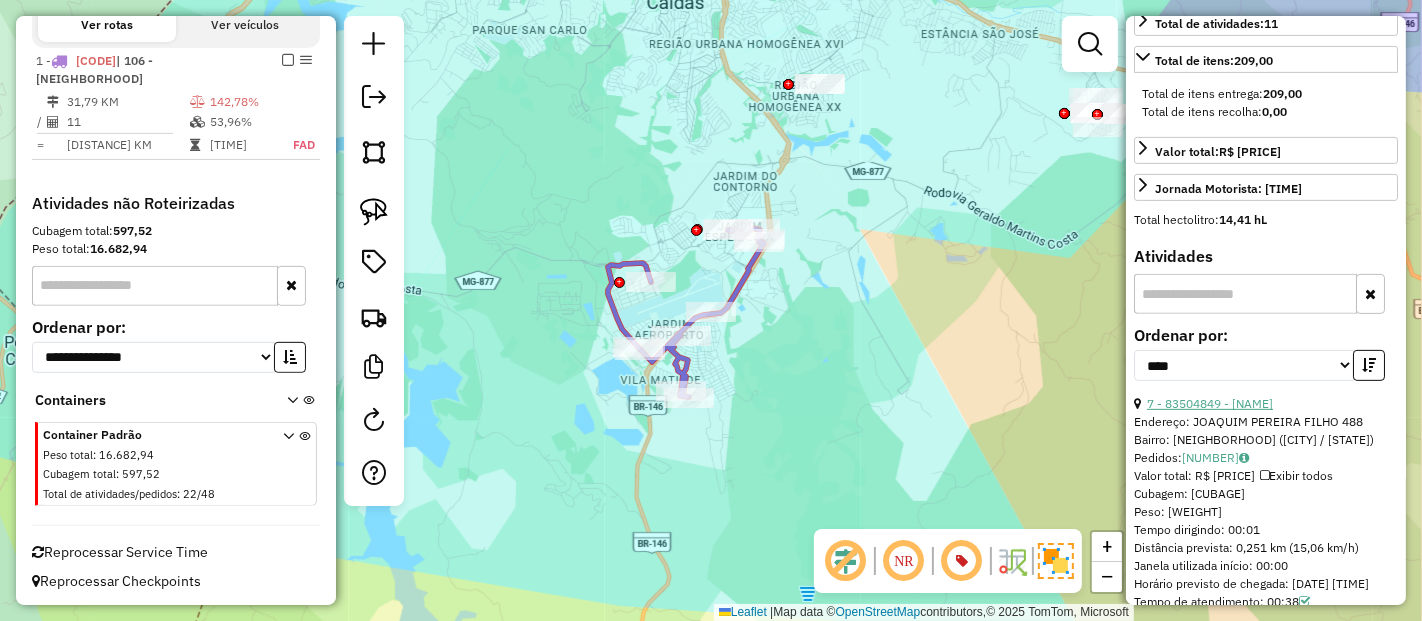 click on "7 - 83504849 - [NAME]" at bounding box center [1210, 403] 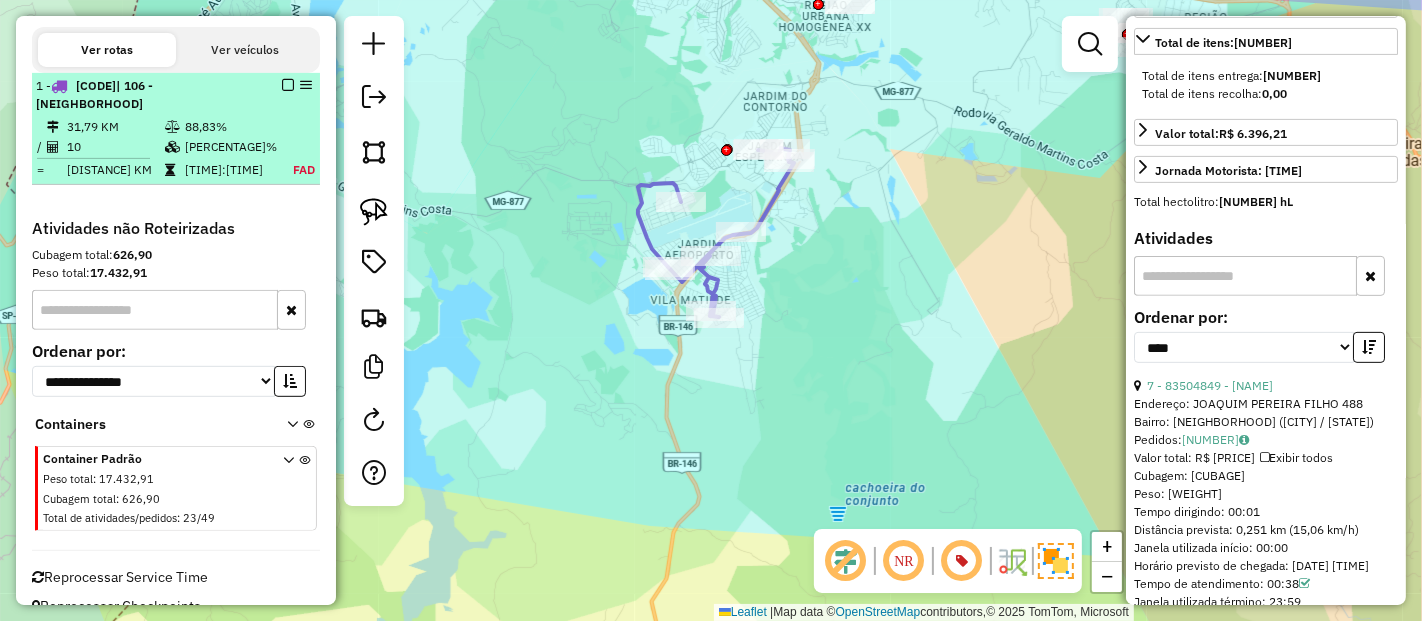 scroll, scrollTop: 745, scrollLeft: 0, axis: vertical 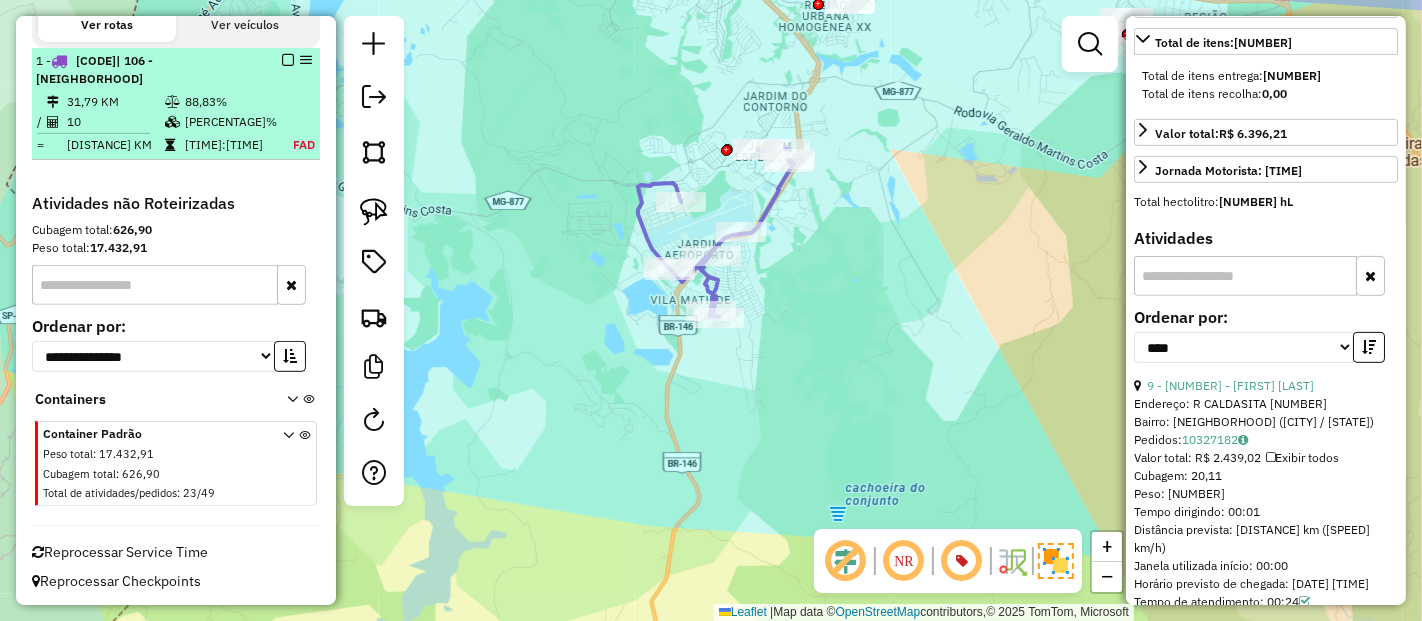 click on "[PERCENTAGE]%" at bounding box center [236, 102] 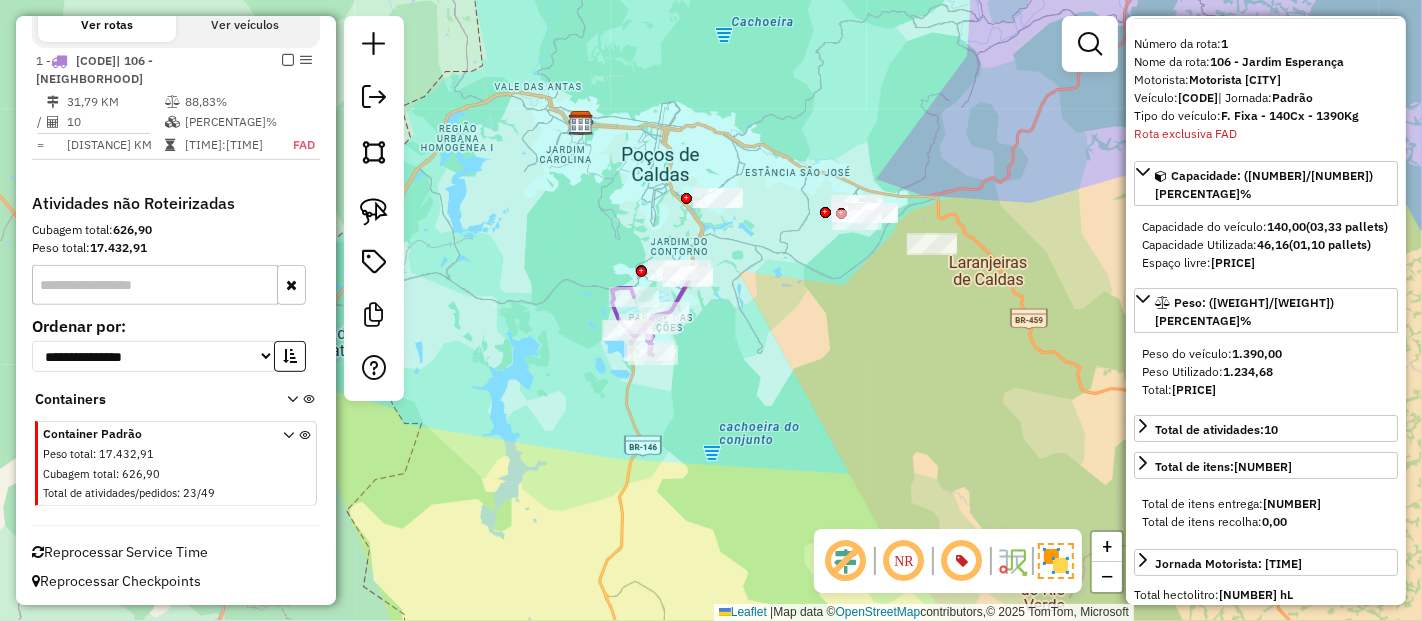 scroll, scrollTop: 55, scrollLeft: 0, axis: vertical 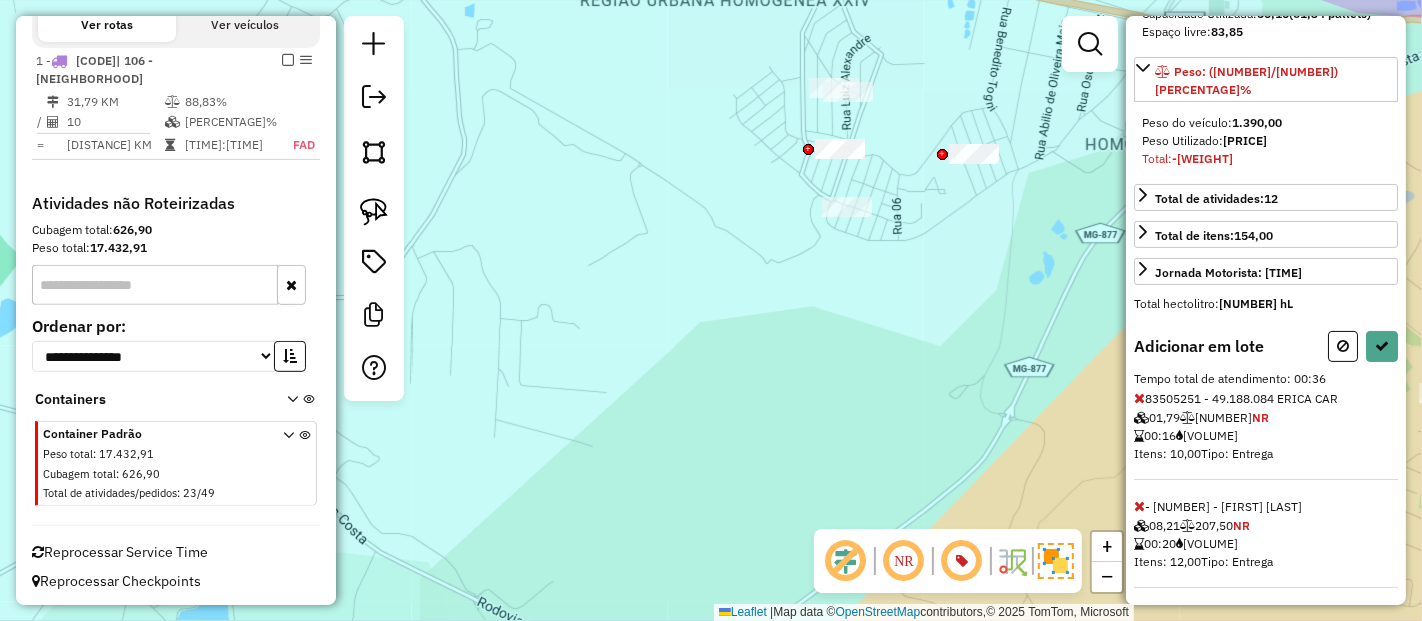 click on "- [NUMBER] - [FIRST] [LAST] [VOLUME] [PRICE] NR [TIME] [VOLUME] Itens: [ITEMS]   Tipo: Entrega" at bounding box center [1266, 543] 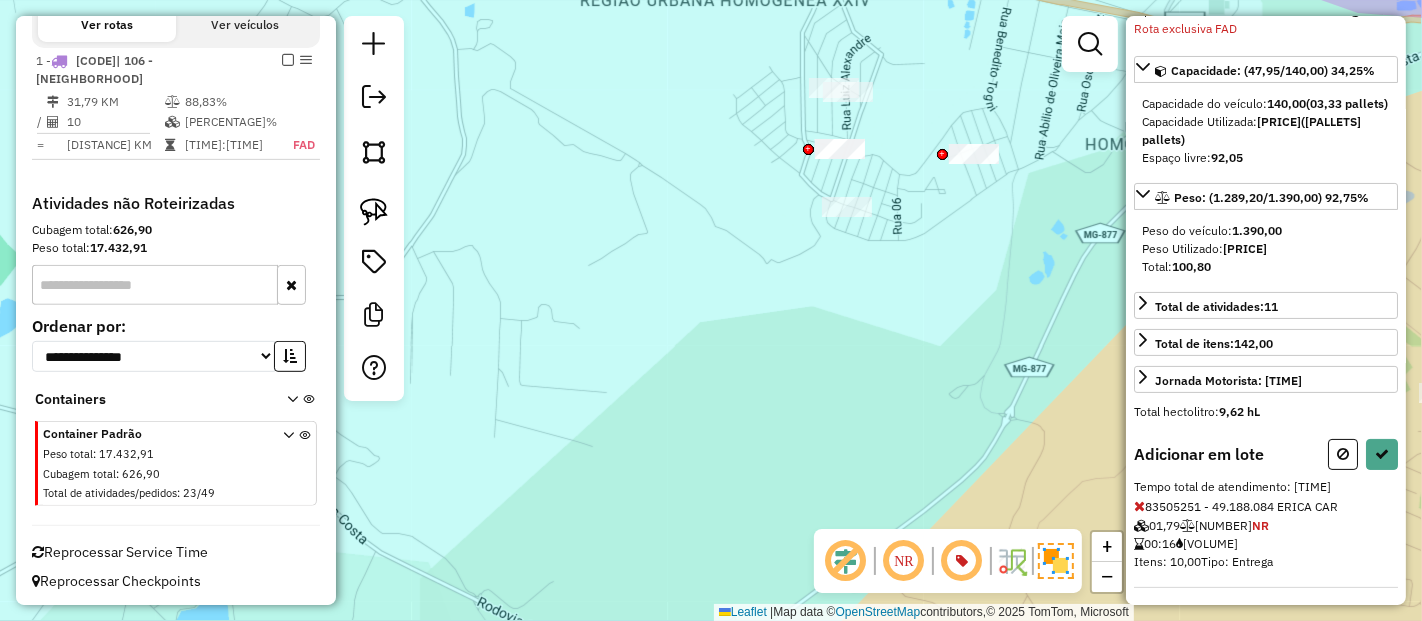 scroll, scrollTop: 270, scrollLeft: 0, axis: vertical 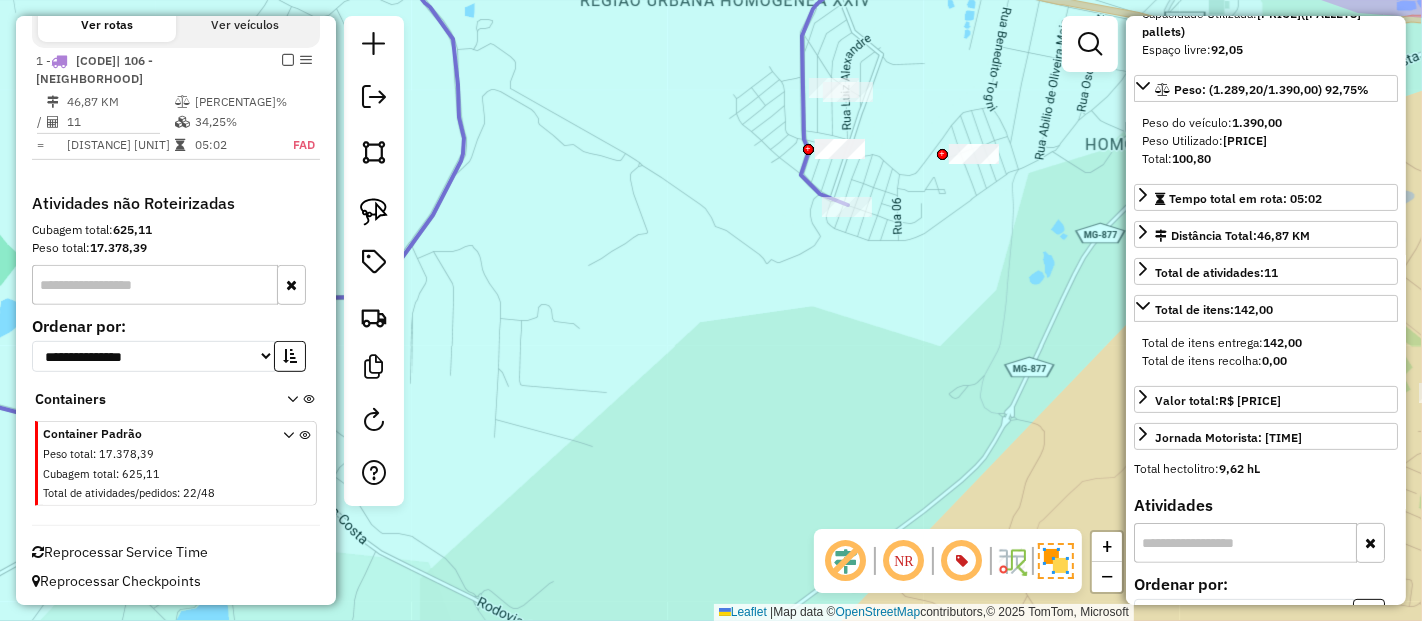 click on "Janela de atendimento Grade de atendimento Capacidade Transportadoras Veículos Cliente Pedidos  Rotas Selecione os dias de semana para filtrar as janelas de atendimento  Seg   Ter   Qua   Qui   Sex   Sáb   Dom  Informe o período da janela de atendimento: De: Até:  Filtrar exatamente a janela do cliente  Considerar janela de atendimento padrão  Selecione os dias de semana para filtrar as grades de atendimento  Seg   Ter   Qua   Qui   Sex   Sáb   Dom   Considerar clientes sem dia de atendimento cadastrado  Clientes fora do dia de atendimento selecionado Filtrar as atividades entre os valores definidos abaixo:  Peso mínimo:   Peso máximo:   Cubagem mínima:   Cubagem máxima:   De:   Até:  Filtrar as atividades entre o tempo de atendimento definido abaixo:  De:   Até:   Considerar capacidade total dos clientes não roteirizados Transportadora: Selecione um ou mais itens Tipo de veículo: Selecione um ou mais itens Veículo: Selecione um ou mais itens Motorista: Selecione um ou mais itens Nome: Rótulo:" at bounding box center [711, 310] 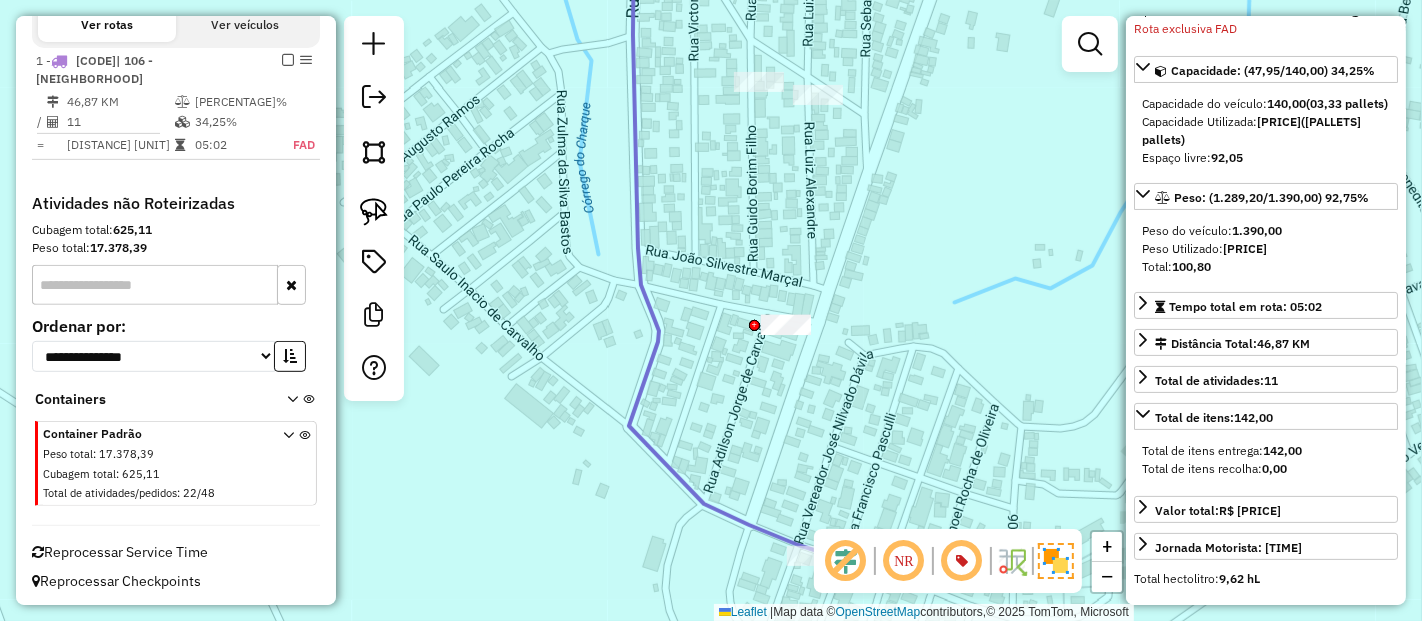 scroll, scrollTop: 270, scrollLeft: 0, axis: vertical 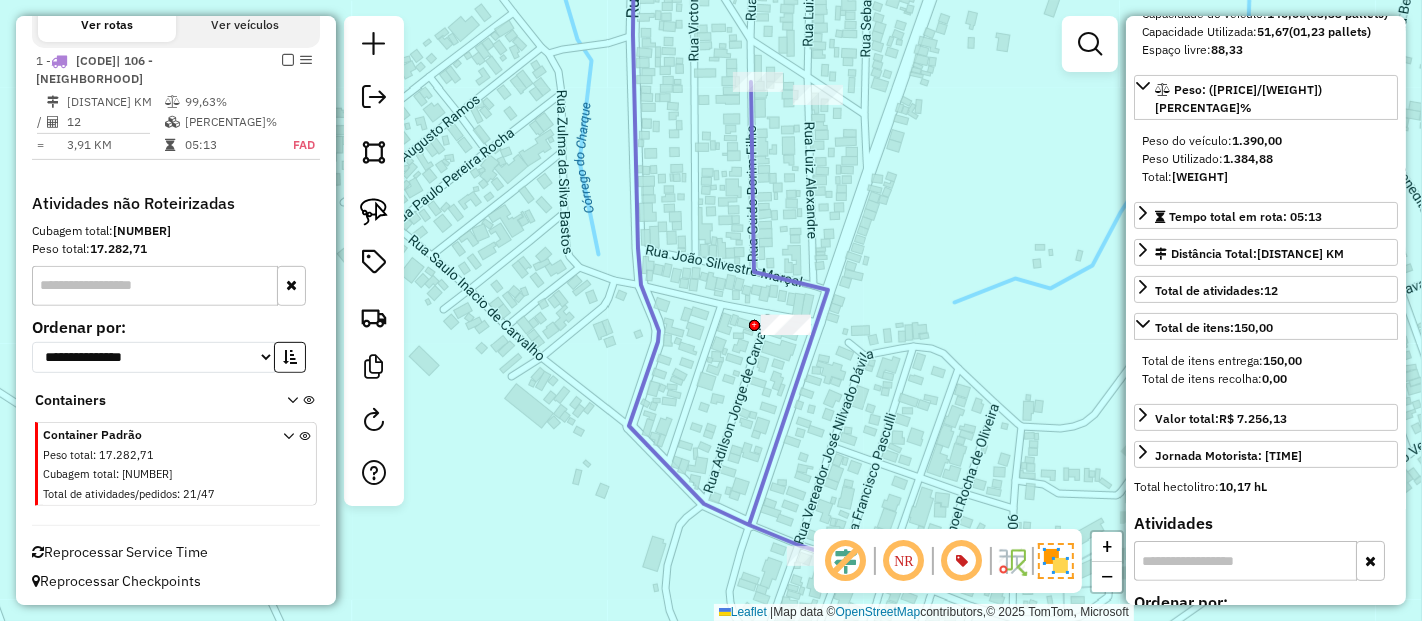 click at bounding box center [288, 60] 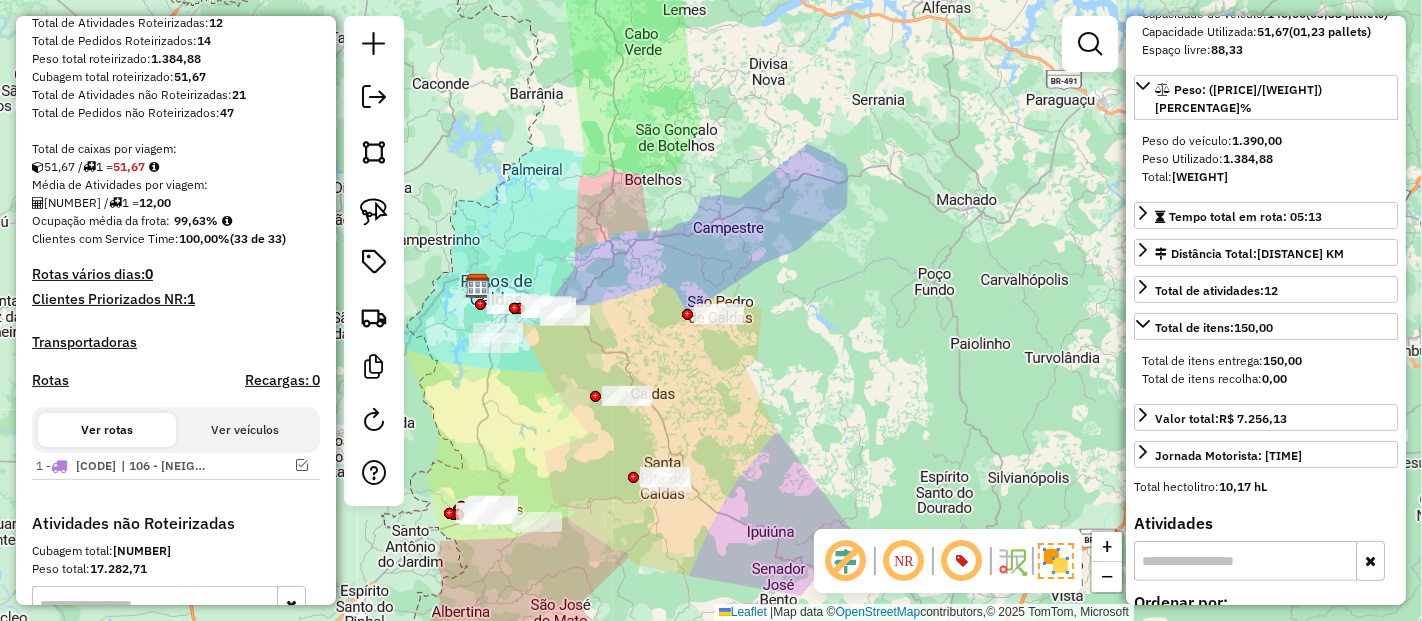 scroll, scrollTop: 412, scrollLeft: 0, axis: vertical 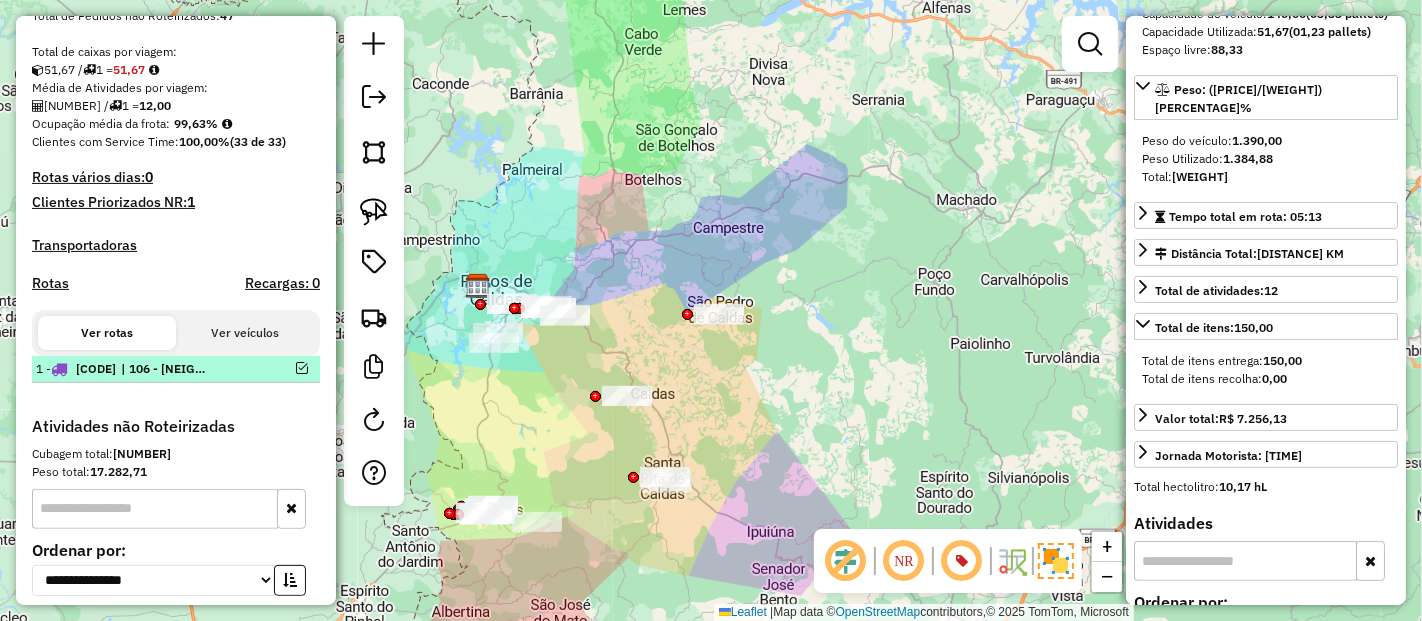 click at bounding box center (302, 368) 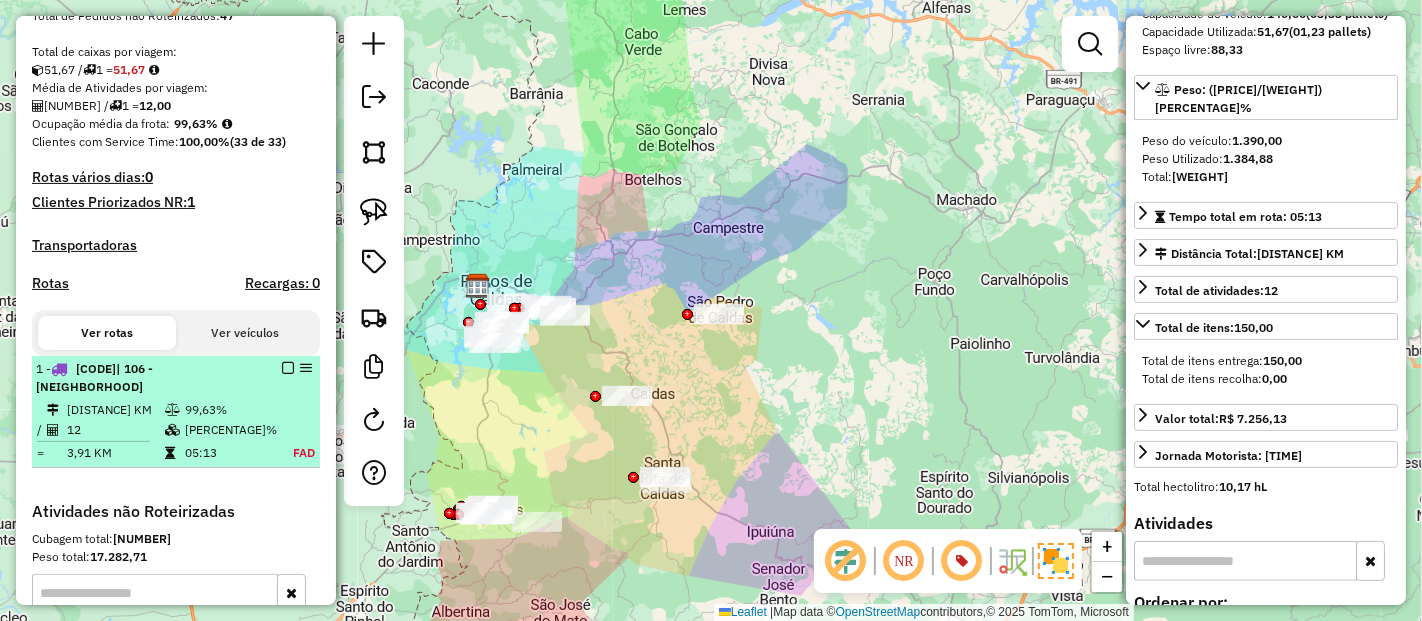 click at bounding box center (288, 368) 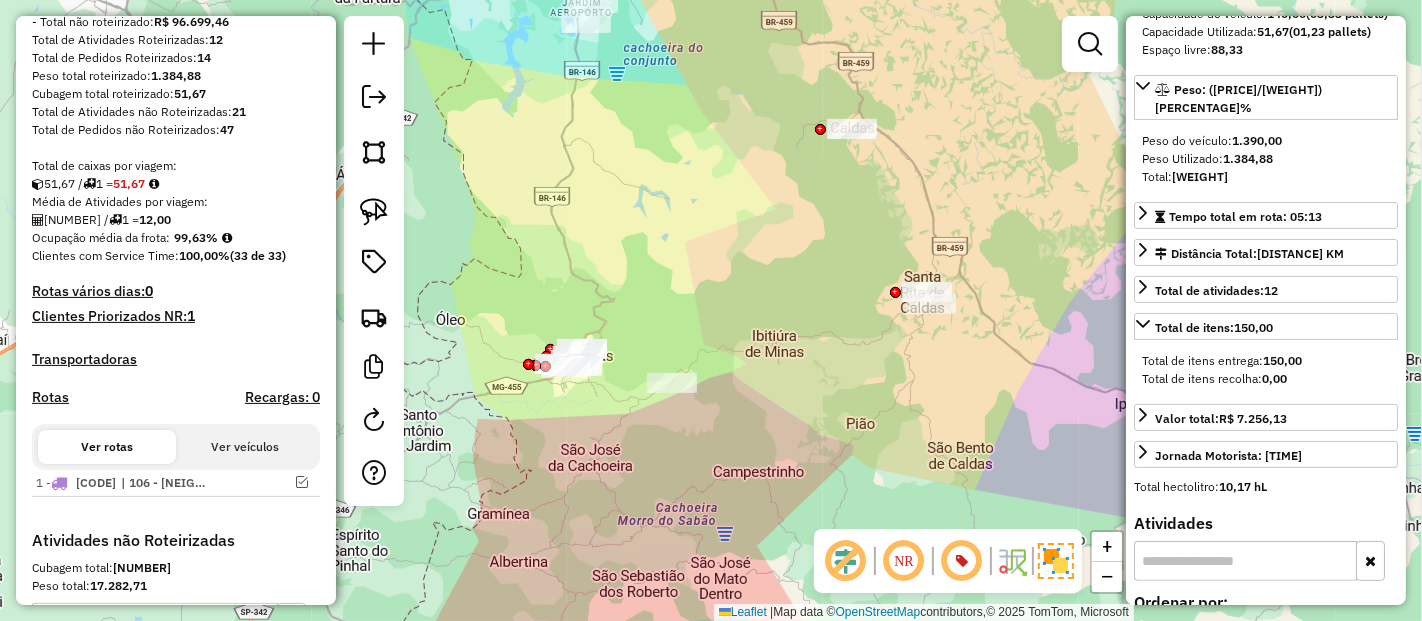 scroll, scrollTop: 523, scrollLeft: 0, axis: vertical 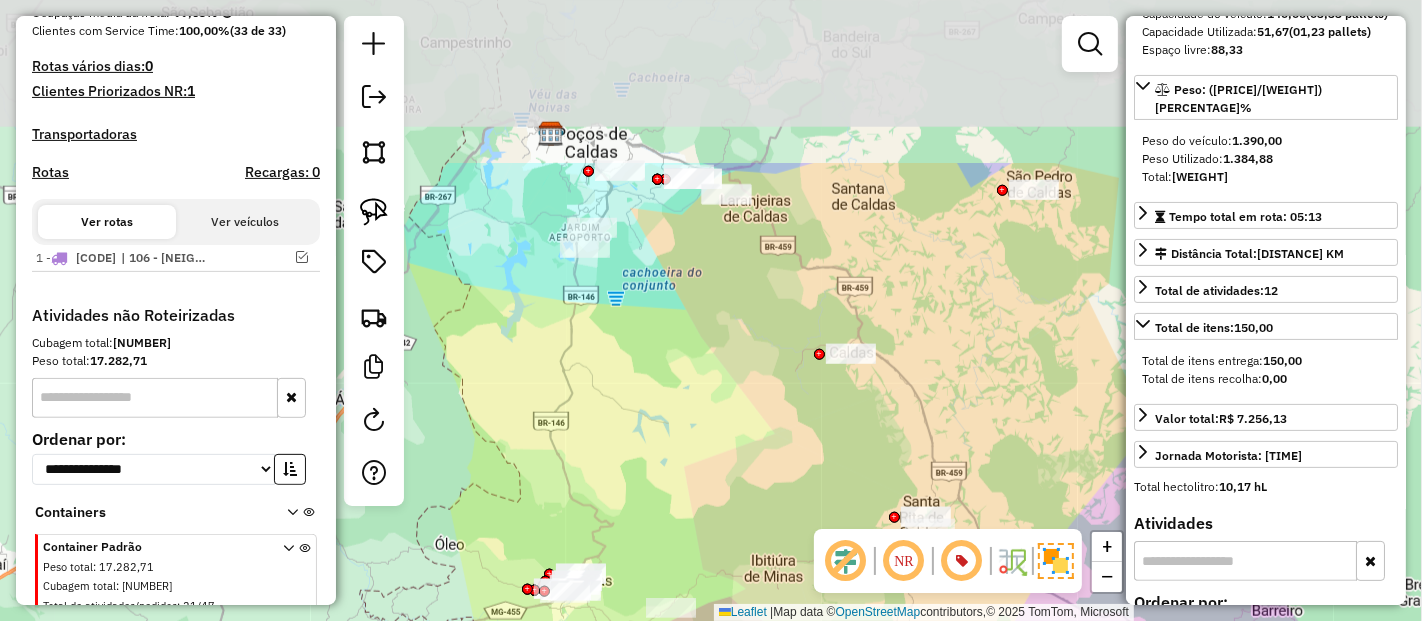 drag, startPoint x: 734, startPoint y: 234, endPoint x: 733, endPoint y: 452, distance: 218.00229 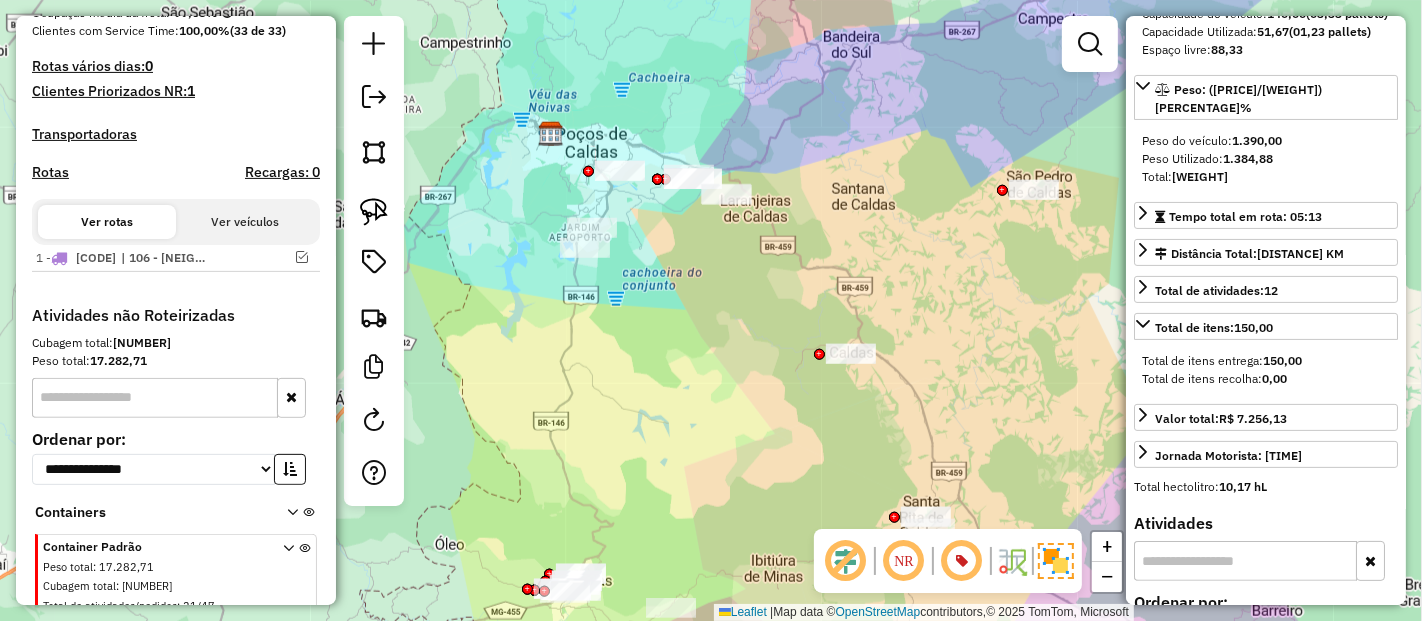 click on "Janela de atendimento Grade de atendimento Capacidade Transportadoras Veículos Cliente Pedidos  Rotas Selecione os dias de semana para filtrar as janelas de atendimento  Seg   Ter   Qua   Qui   Sex   Sáb   Dom  Informe o período da janela de atendimento: De: Até:  Filtrar exatamente a janela do cliente  Considerar janela de atendimento padrão  Selecione os dias de semana para filtrar as grades de atendimento  Seg   Ter   Qua   Qui   Sex   Sáb   Dom   Considerar clientes sem dia de atendimento cadastrado  Clientes fora do dia de atendimento selecionado Filtrar as atividades entre os valores definidos abaixo:  Peso mínimo:   Peso máximo:   Cubagem mínima:   Cubagem máxima:   De:   Até:  Filtrar as atividades entre o tempo de atendimento definido abaixo:  De:   Até:   Considerar capacidade total dos clientes não roteirizados Transportadora: Selecione um ou mais itens Tipo de veículo: Selecione um ou mais itens Veículo: Selecione um ou mais itens Motorista: Selecione um ou mais itens Nome: Rótulo:" at bounding box center [711, 310] 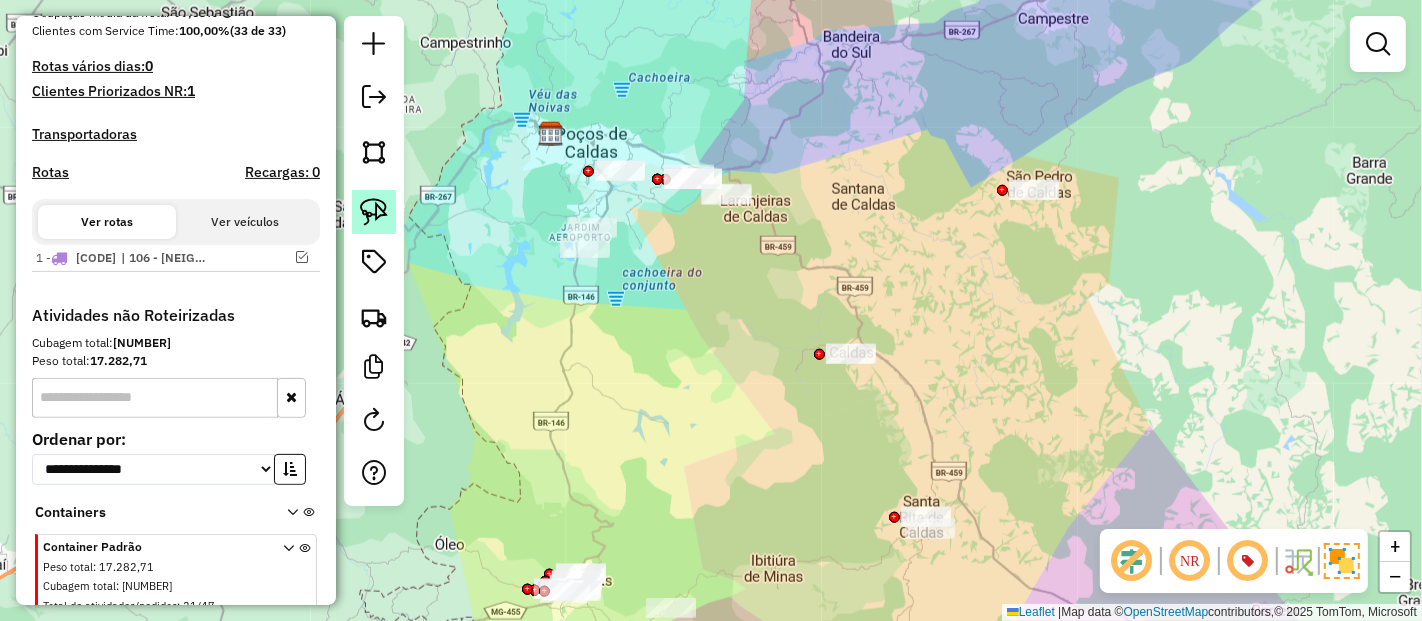 click at bounding box center (374, 212) 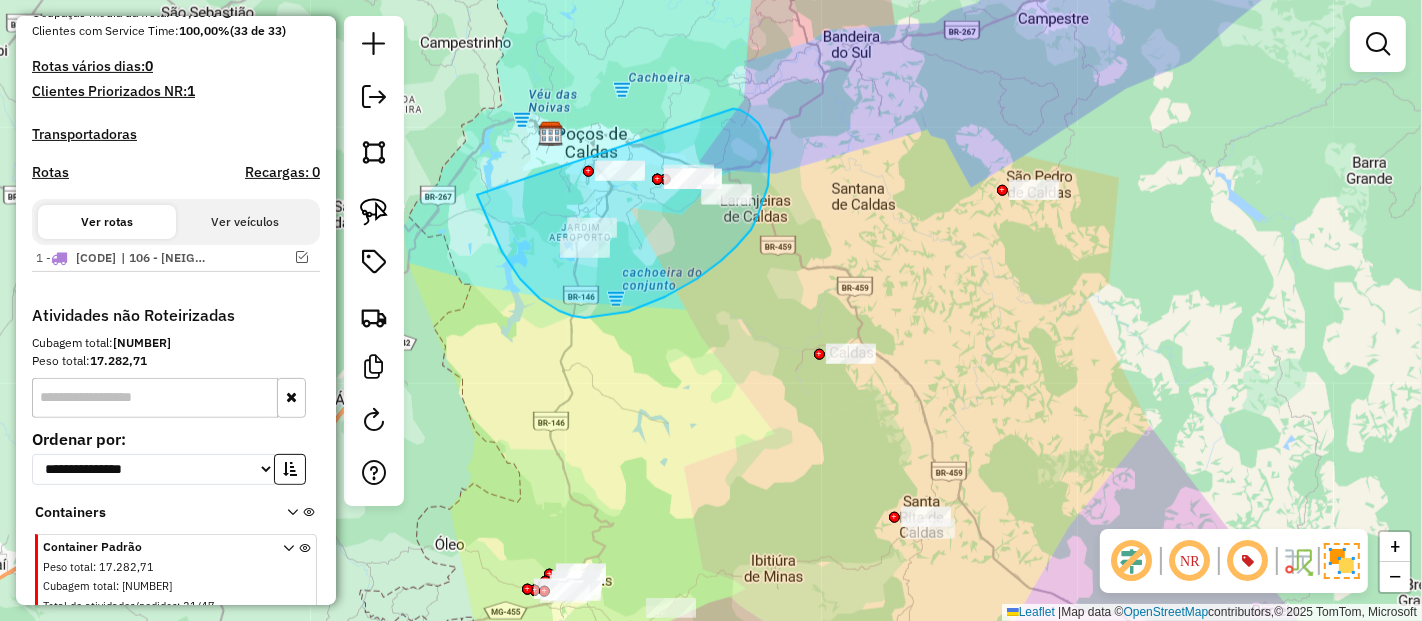 drag, startPoint x: 485, startPoint y: 214, endPoint x: 732, endPoint y: 108, distance: 268.7843 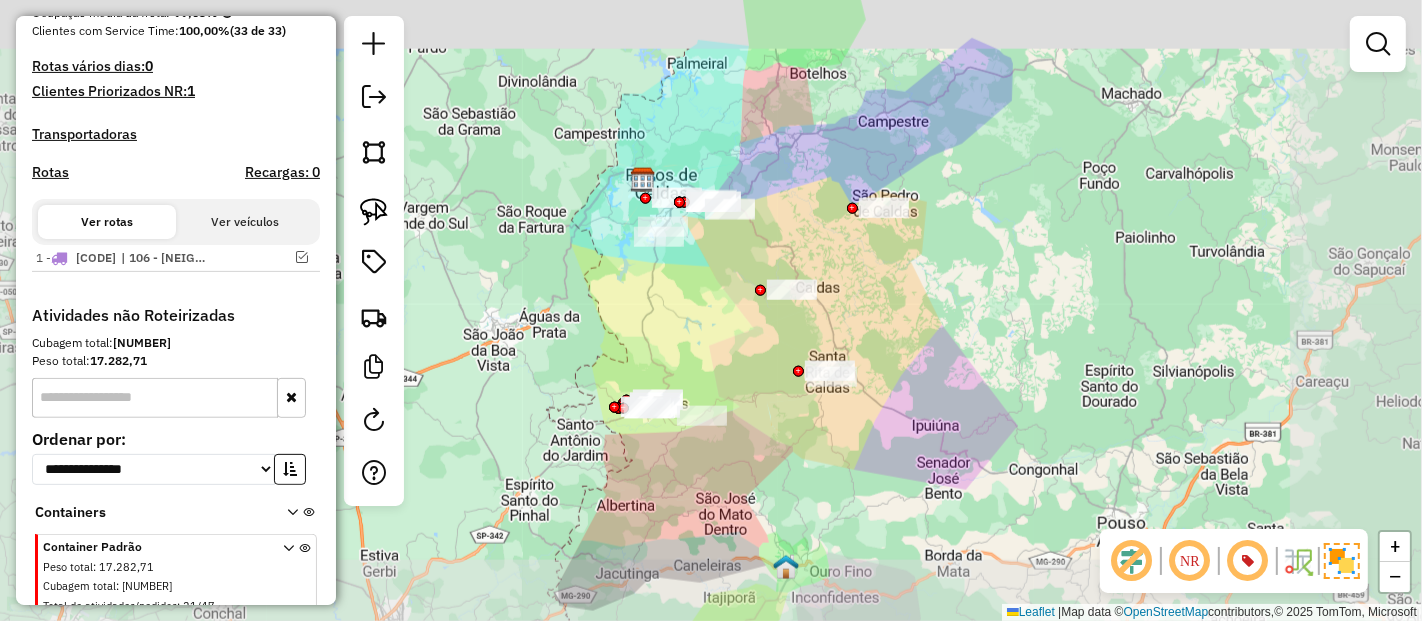 drag, startPoint x: 685, startPoint y: 275, endPoint x: 631, endPoint y: 410, distance: 145.39944 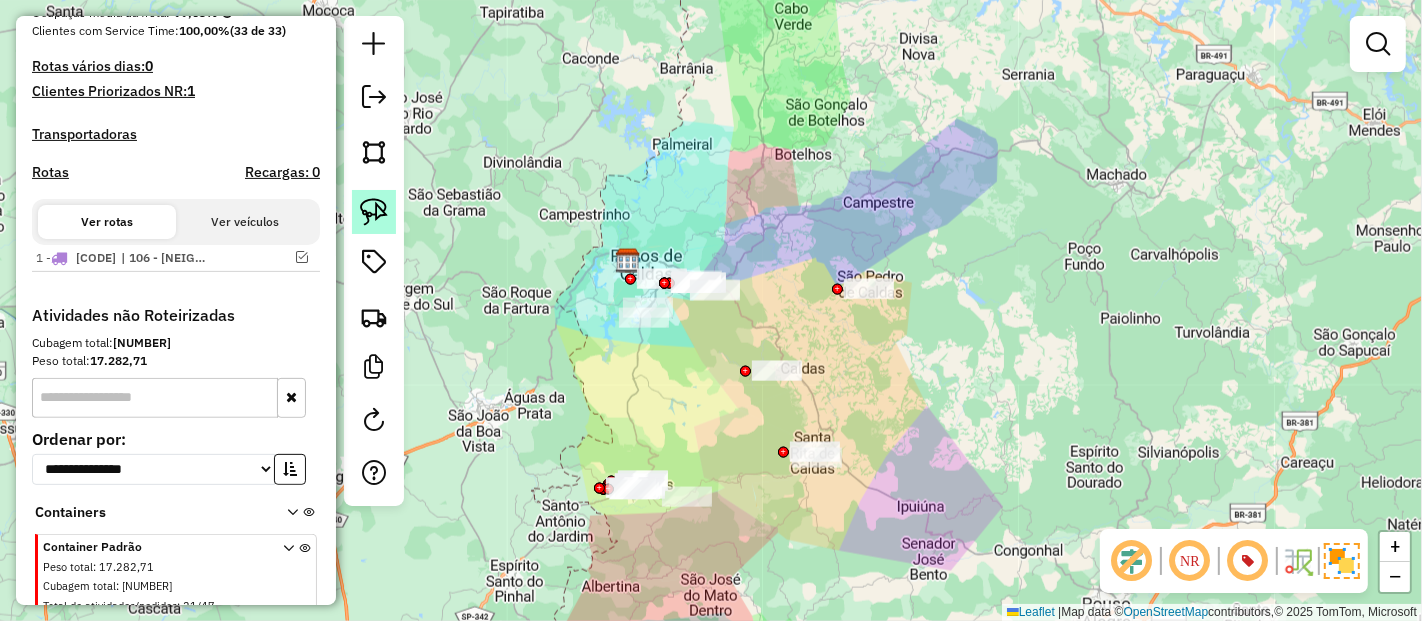 click at bounding box center (374, 99) 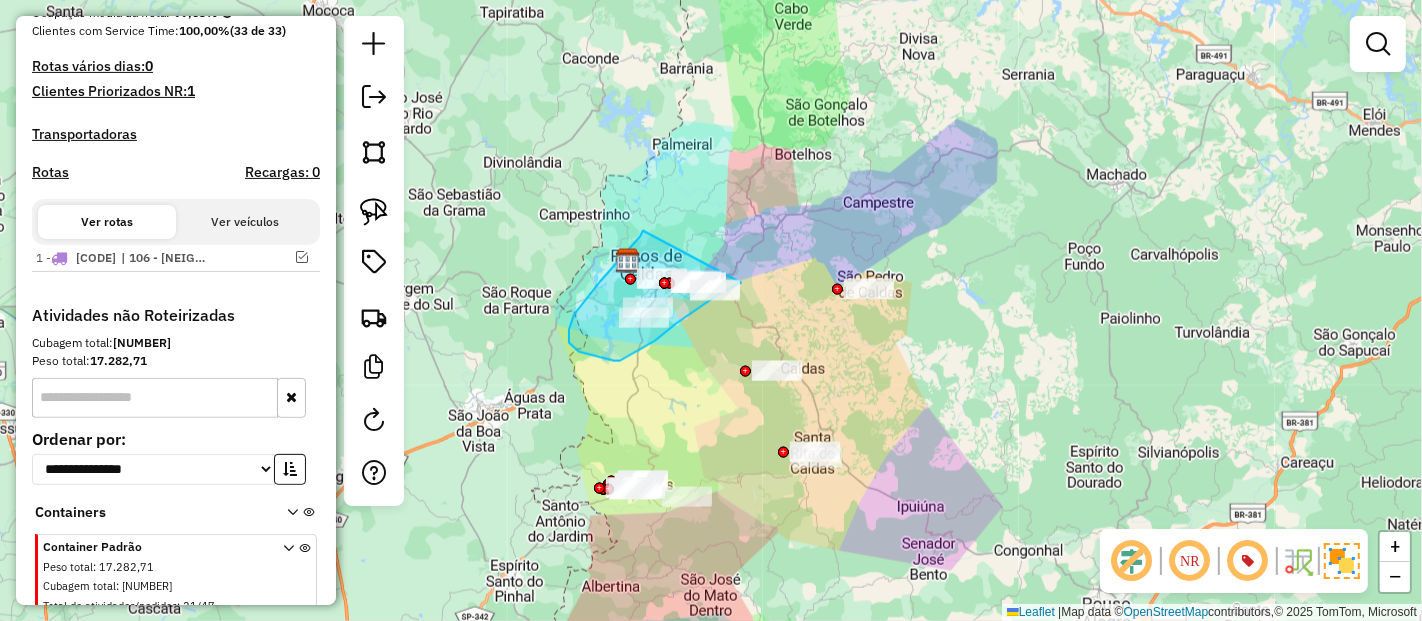 drag, startPoint x: 600, startPoint y: 282, endPoint x: 744, endPoint y: 275, distance: 144.17004 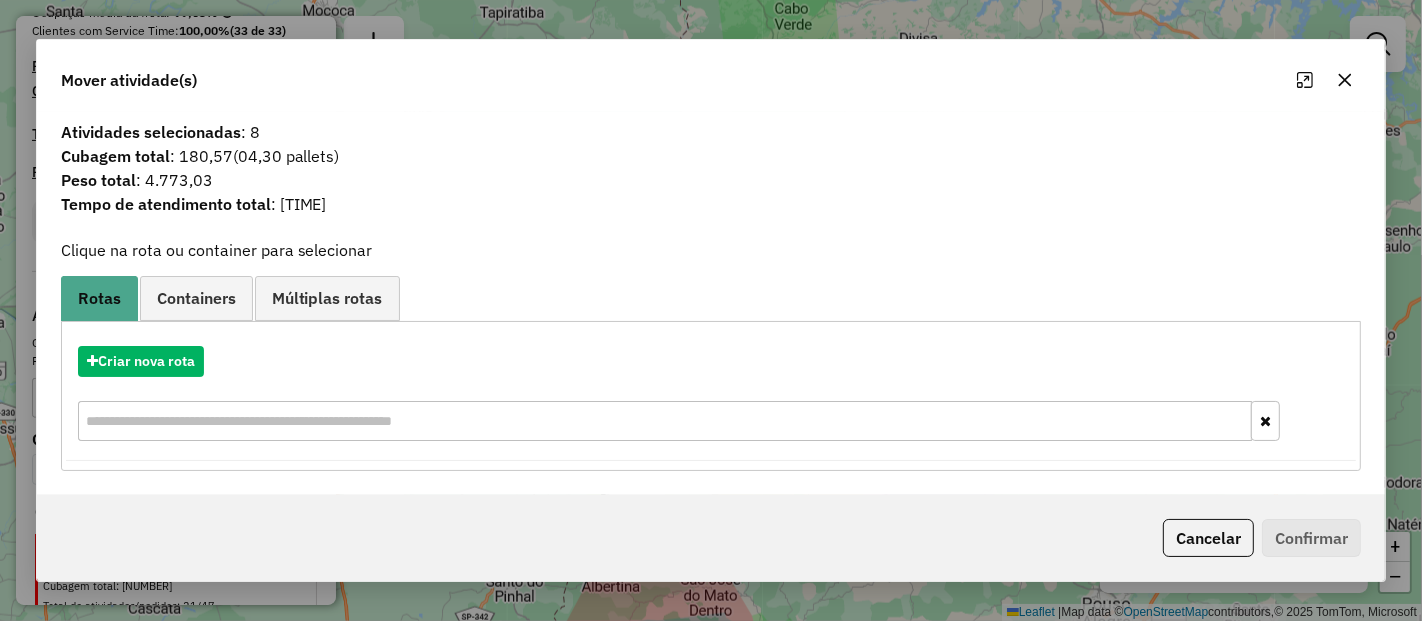 click at bounding box center (1345, 80) 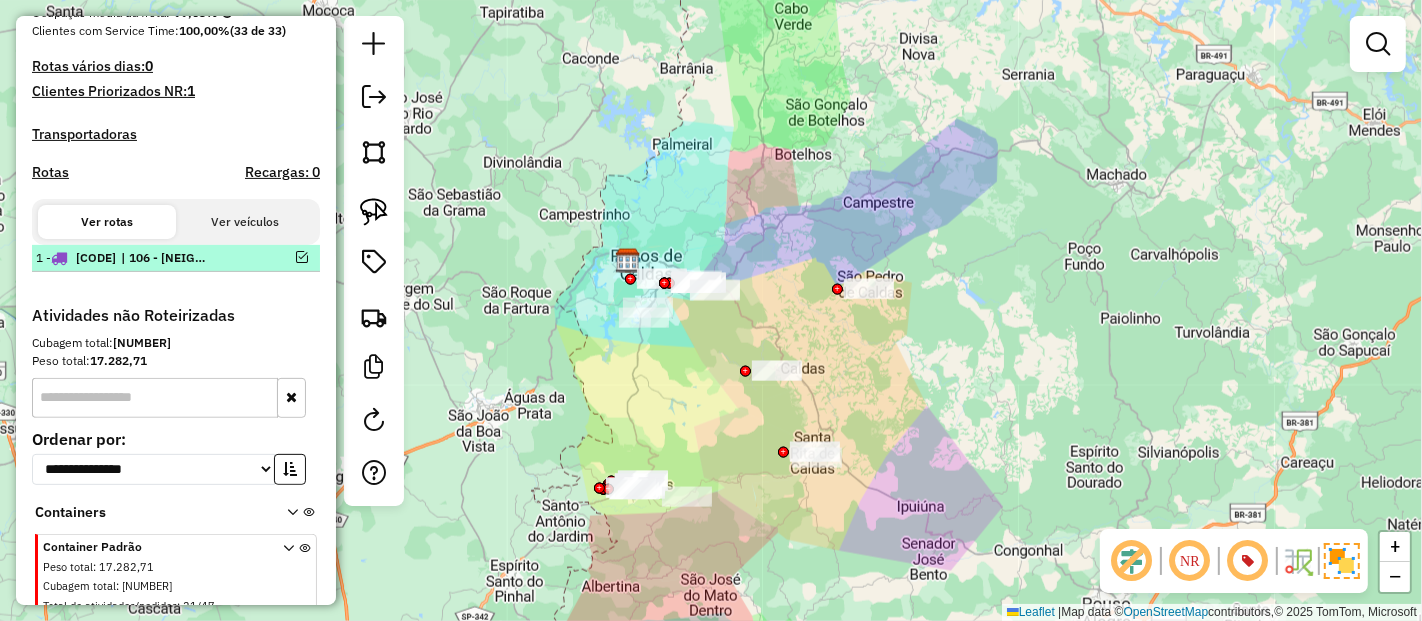 scroll, scrollTop: 79, scrollLeft: 0, axis: vertical 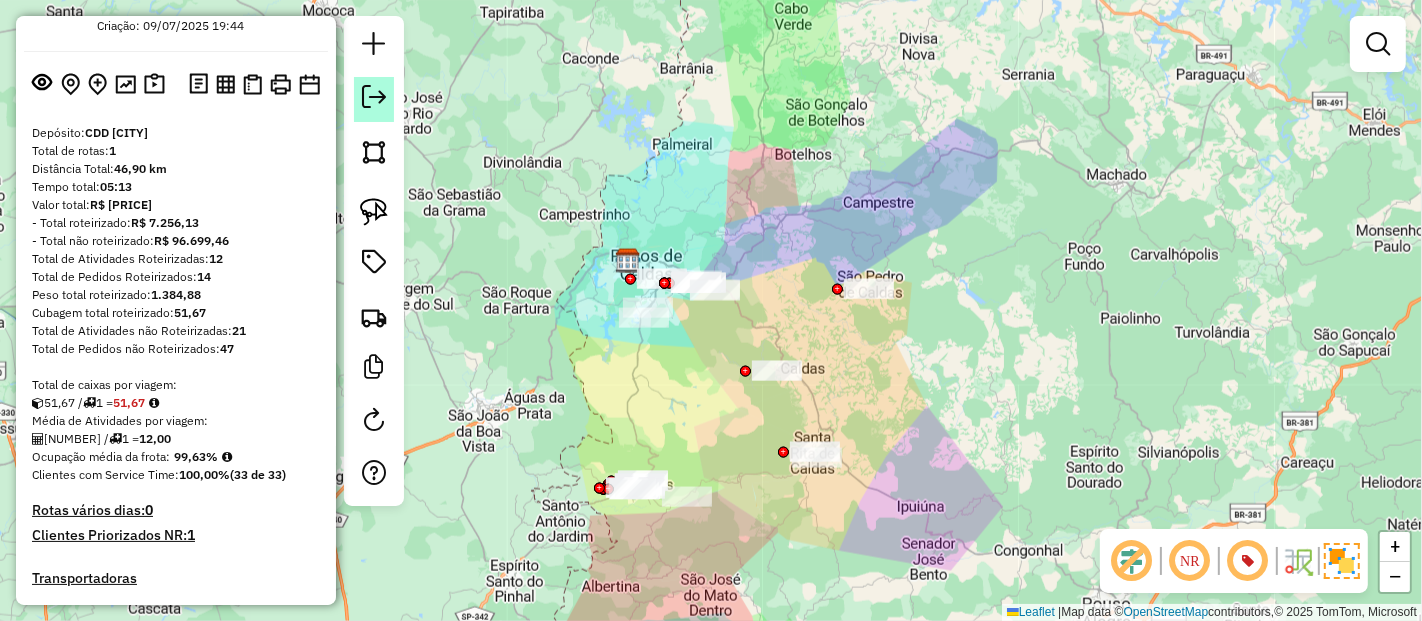 click at bounding box center (374, 97) 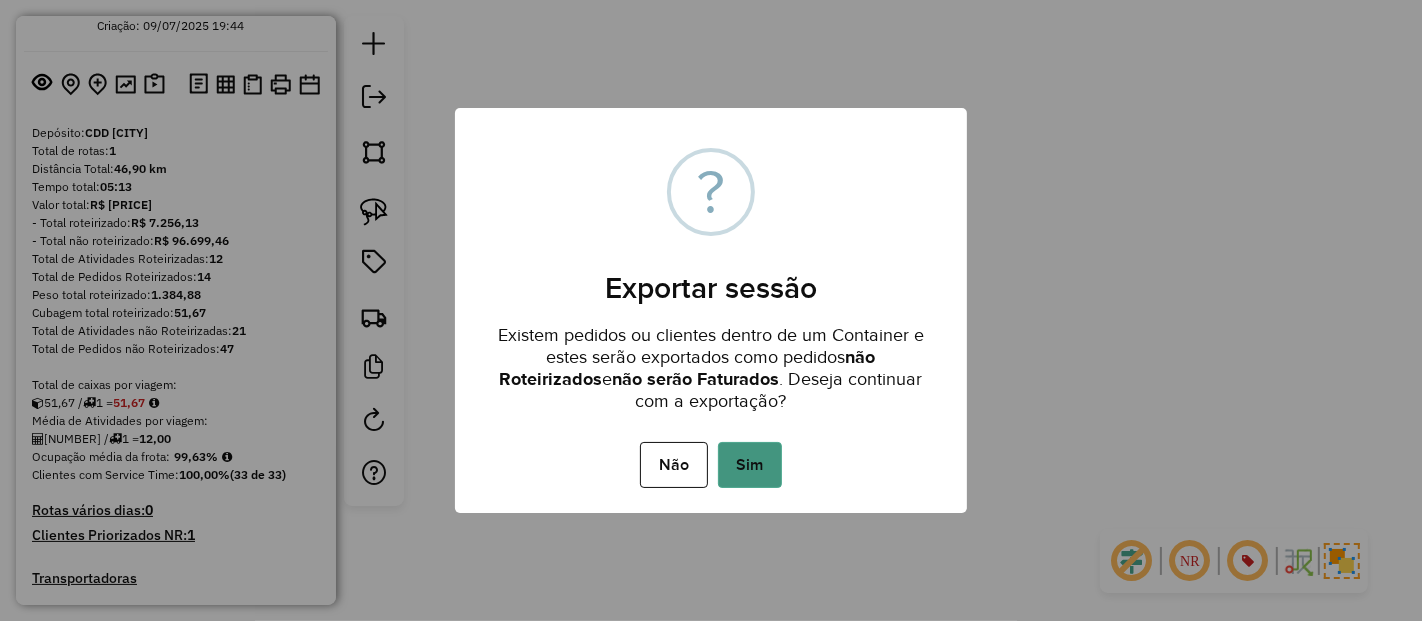 click on "Sim" at bounding box center [750, 465] 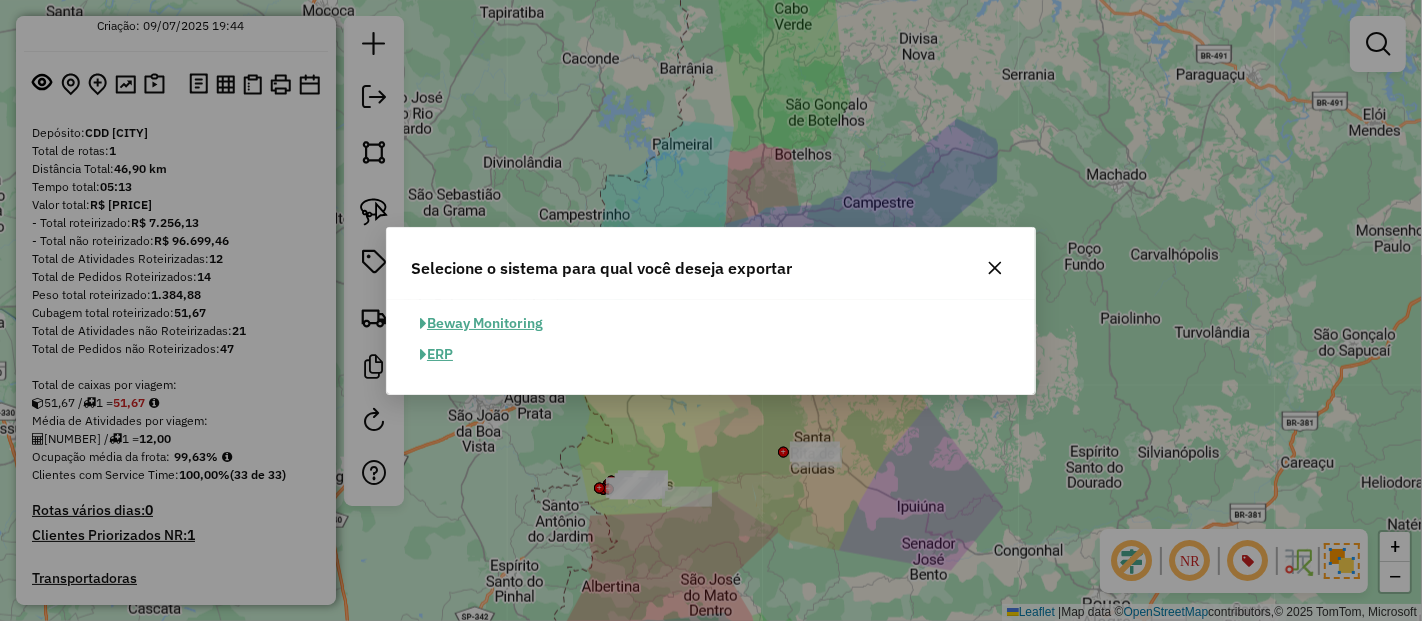click on "ERP" at bounding box center (436, 354) 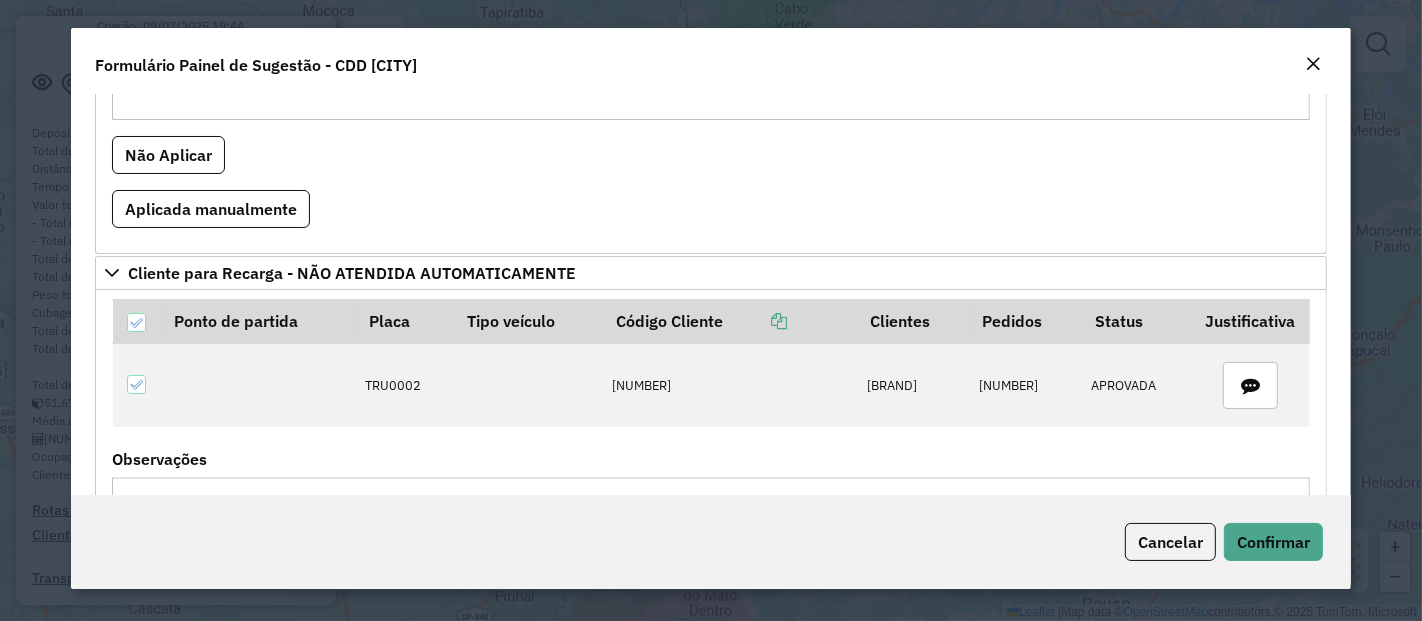 scroll, scrollTop: 666, scrollLeft: 0, axis: vertical 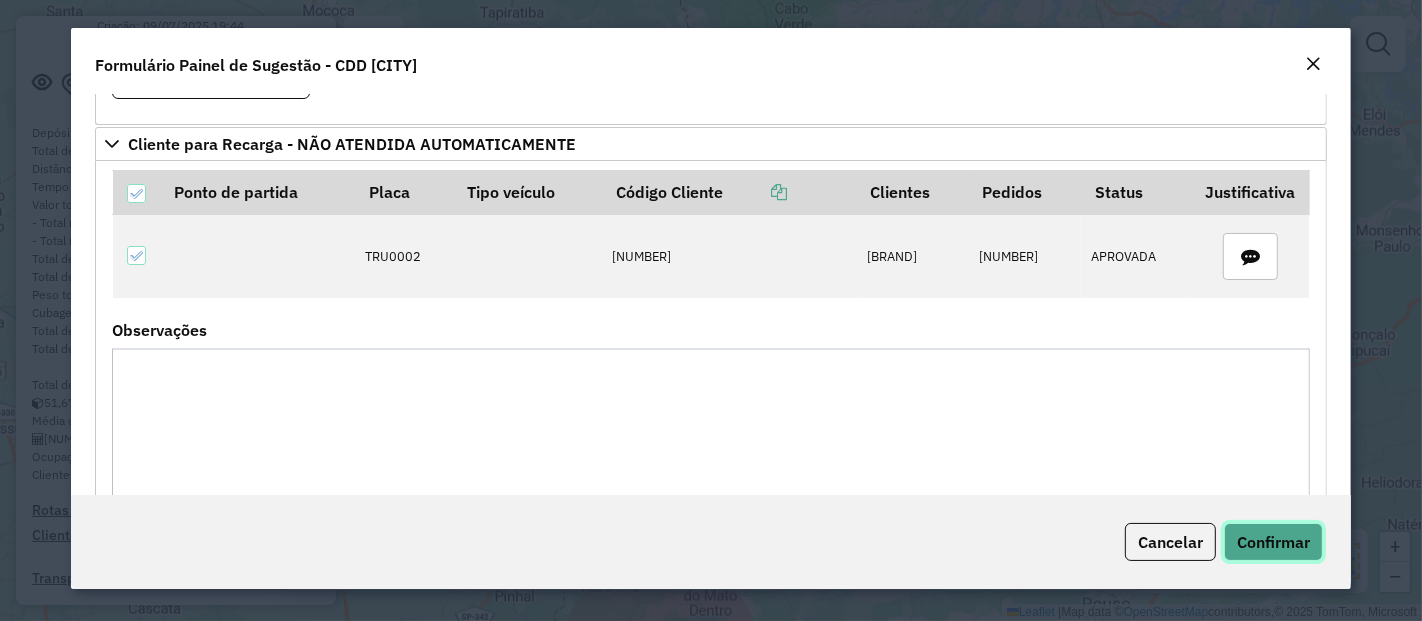 click on "Confirmar" at bounding box center [1273, 542] 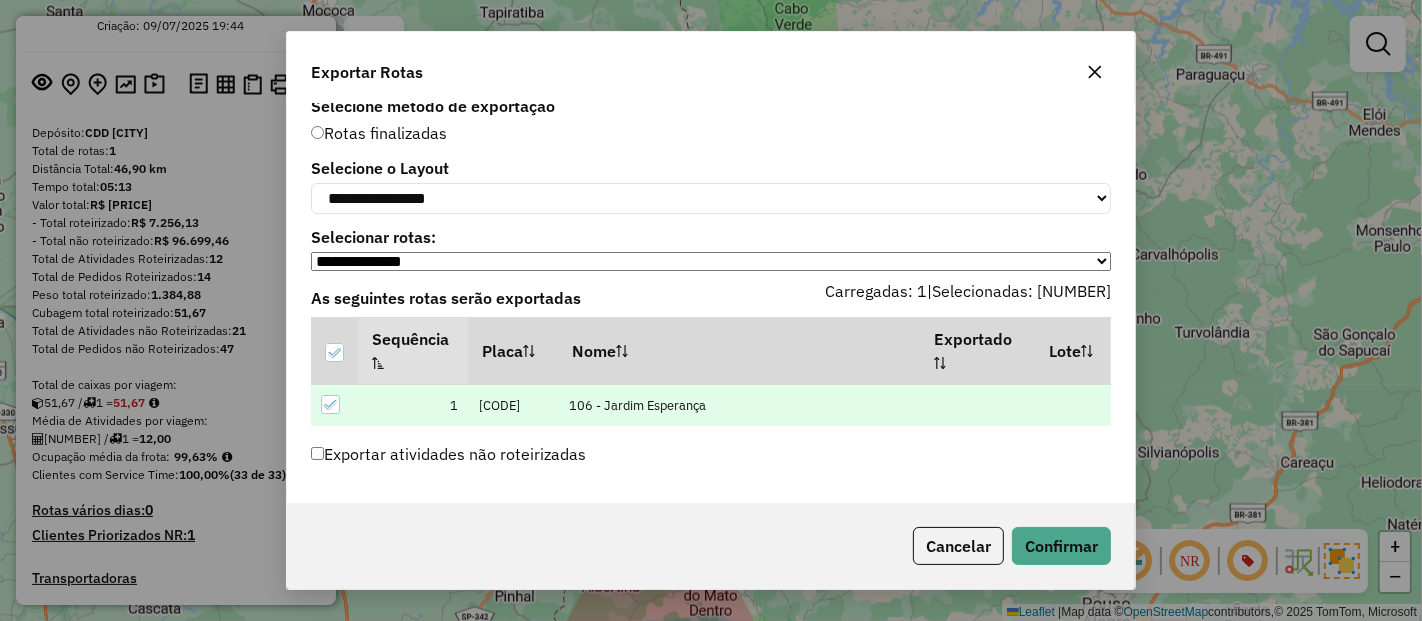 scroll, scrollTop: 21, scrollLeft: 0, axis: vertical 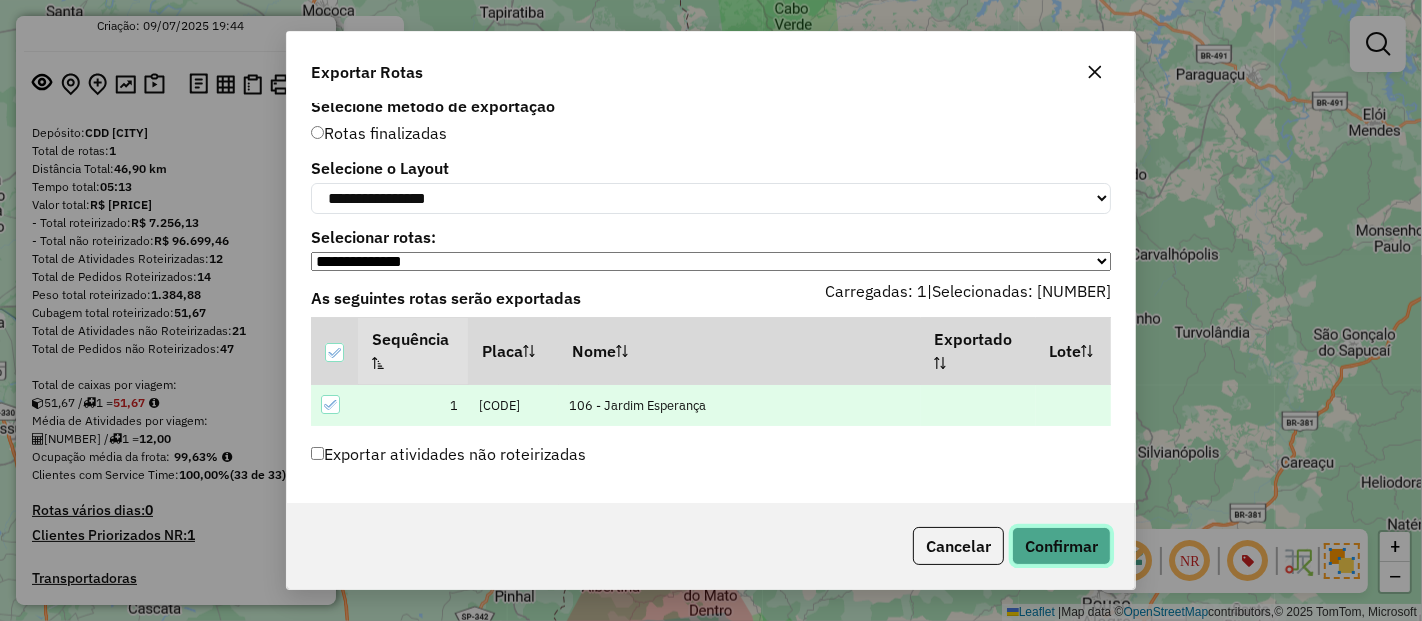 click on "Confirmar" at bounding box center (1061, 546) 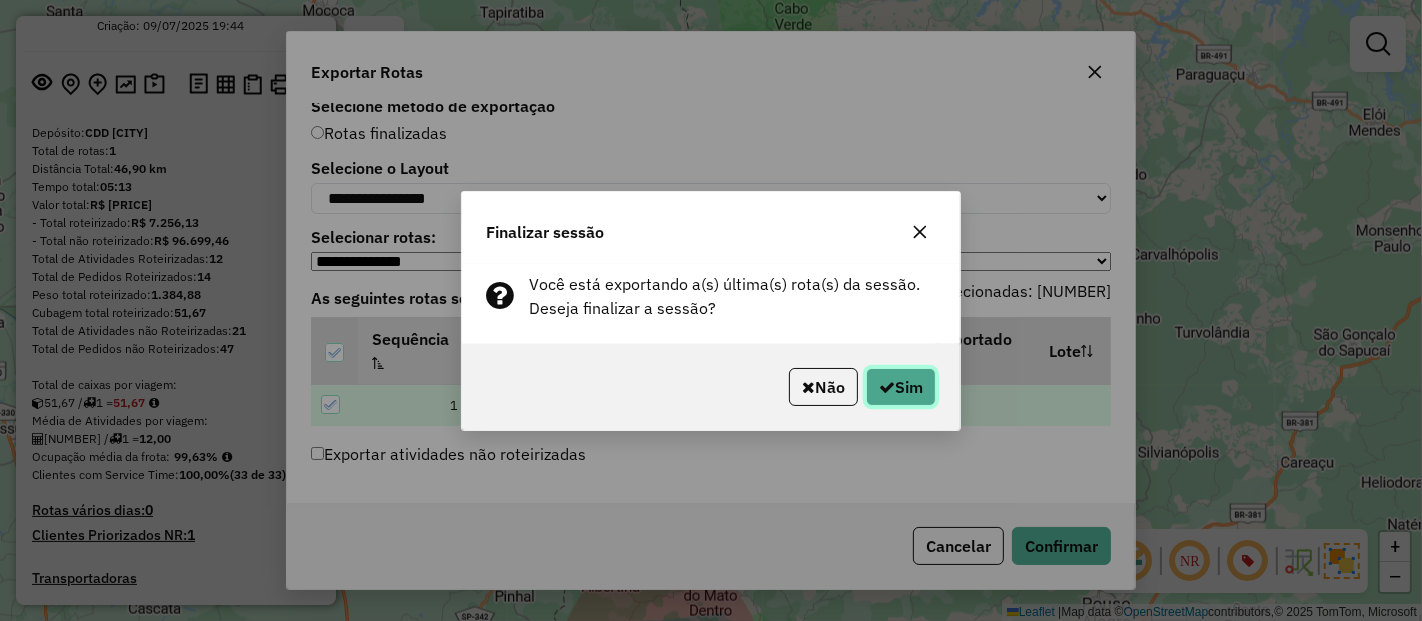 click at bounding box center [887, 387] 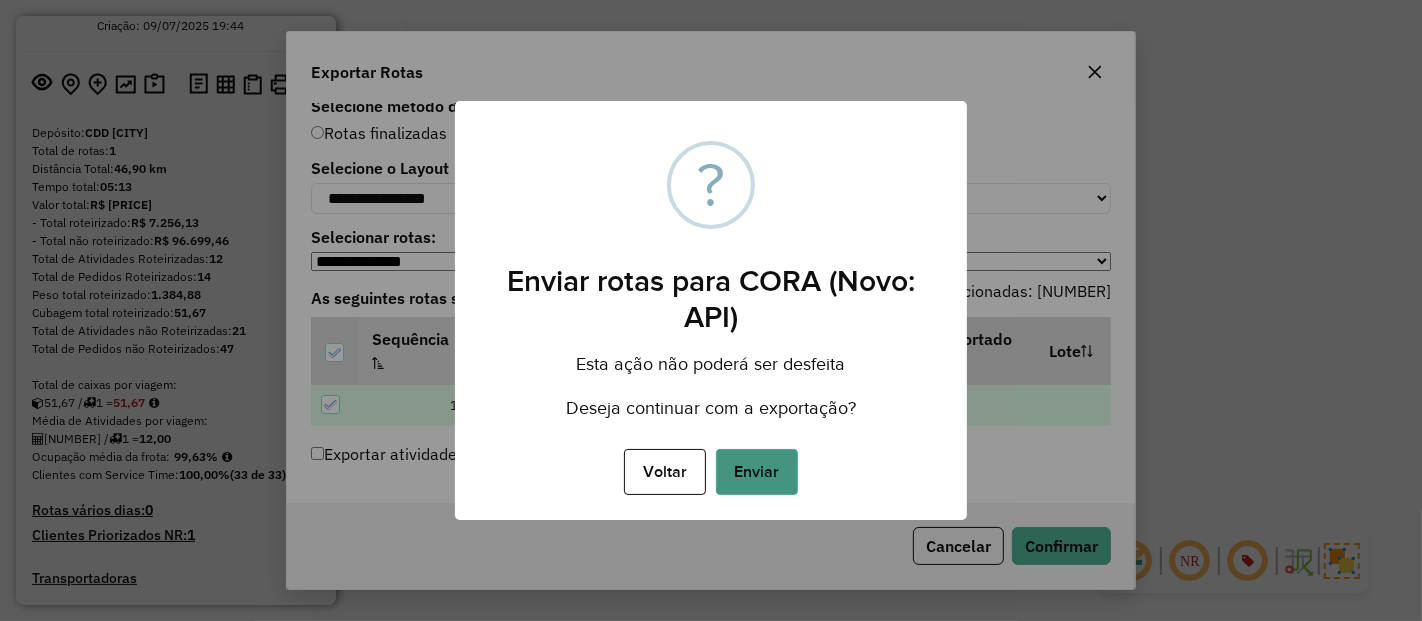click on "Enviar" at bounding box center [757, 472] 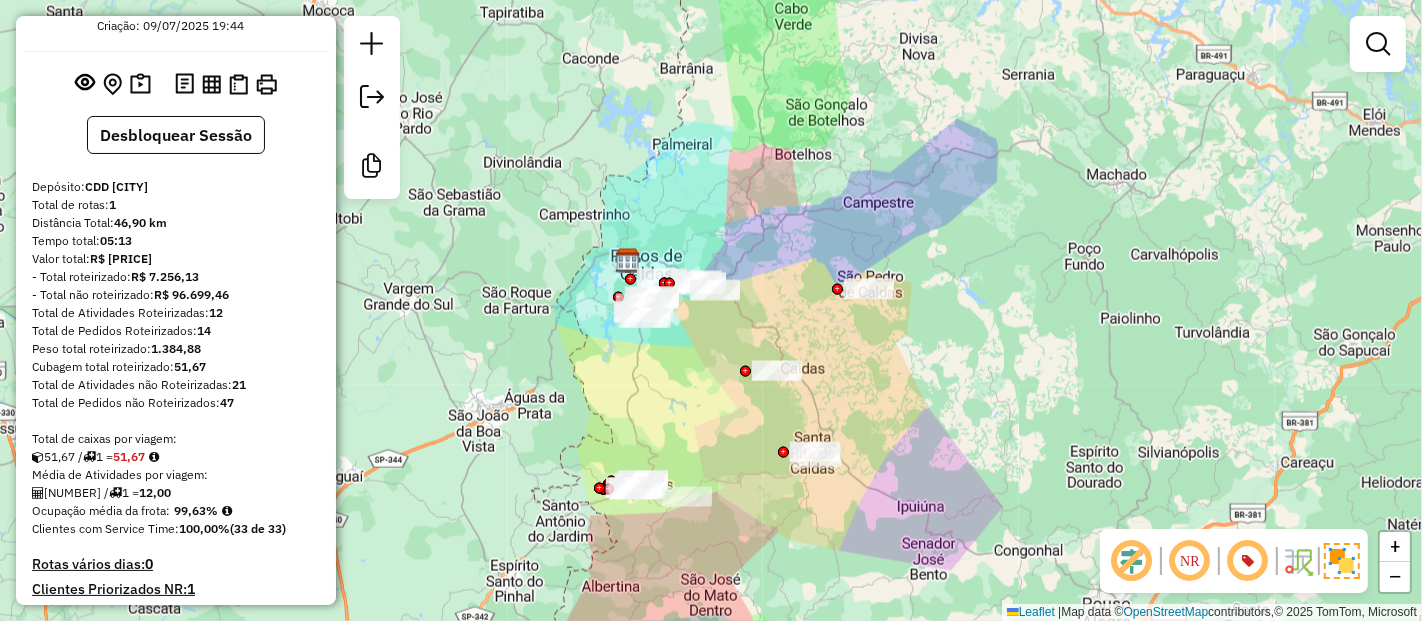 scroll, scrollTop: 634, scrollLeft: 0, axis: vertical 